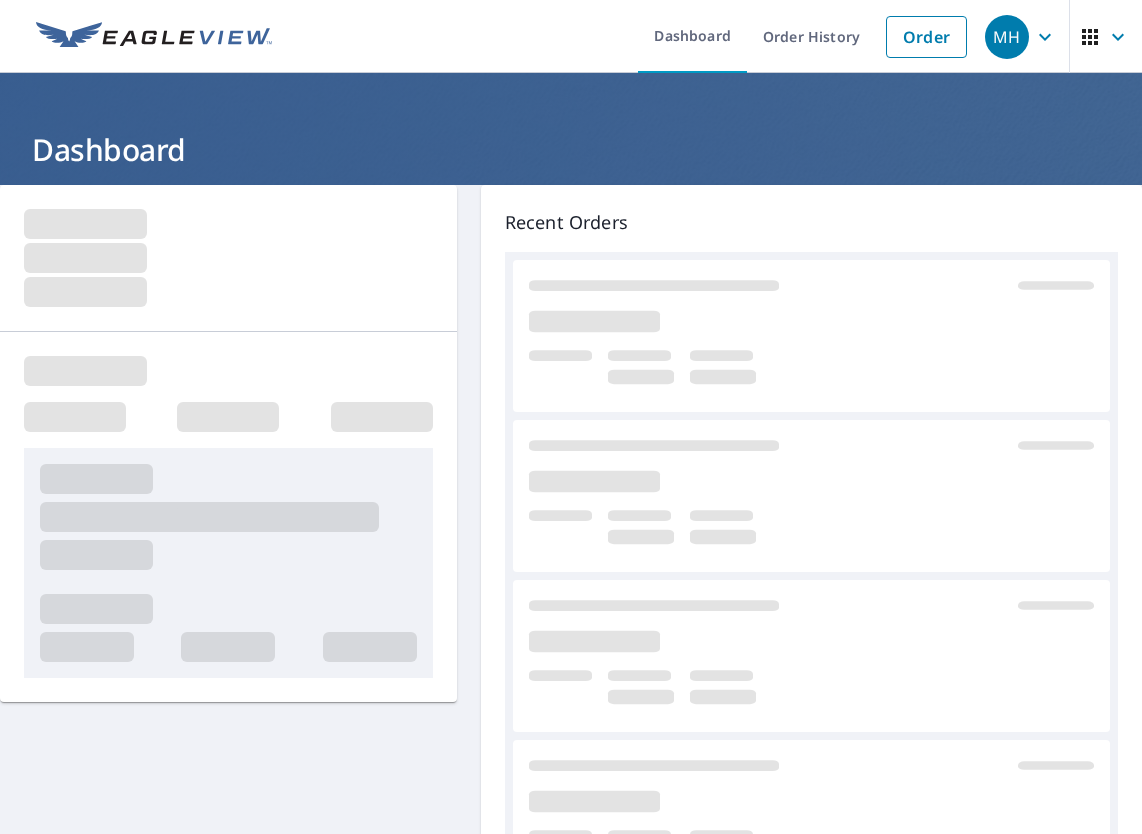 scroll, scrollTop: 0, scrollLeft: 0, axis: both 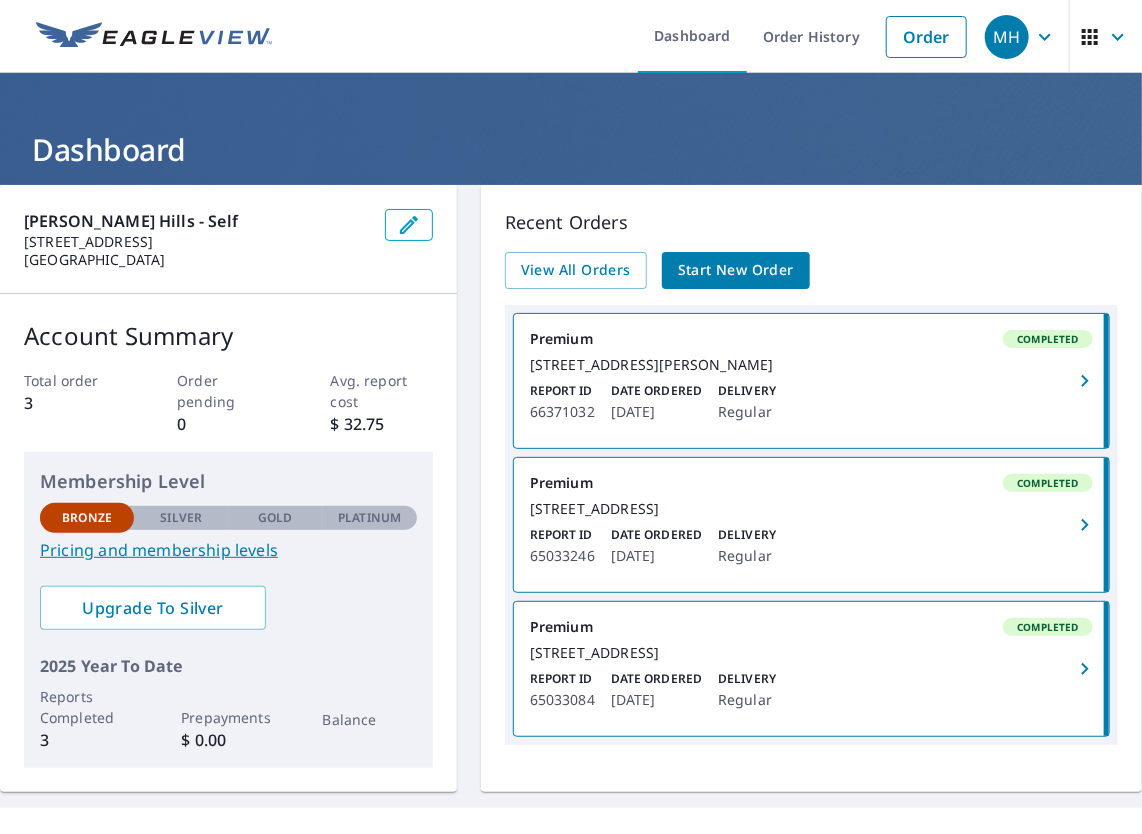 click on "Premium Completed 131 Crator Dr
Louisville, KY 40229 Report ID 66371032 Date Ordered Jul 12, 2025 Delivery Regular" at bounding box center (811, 381) 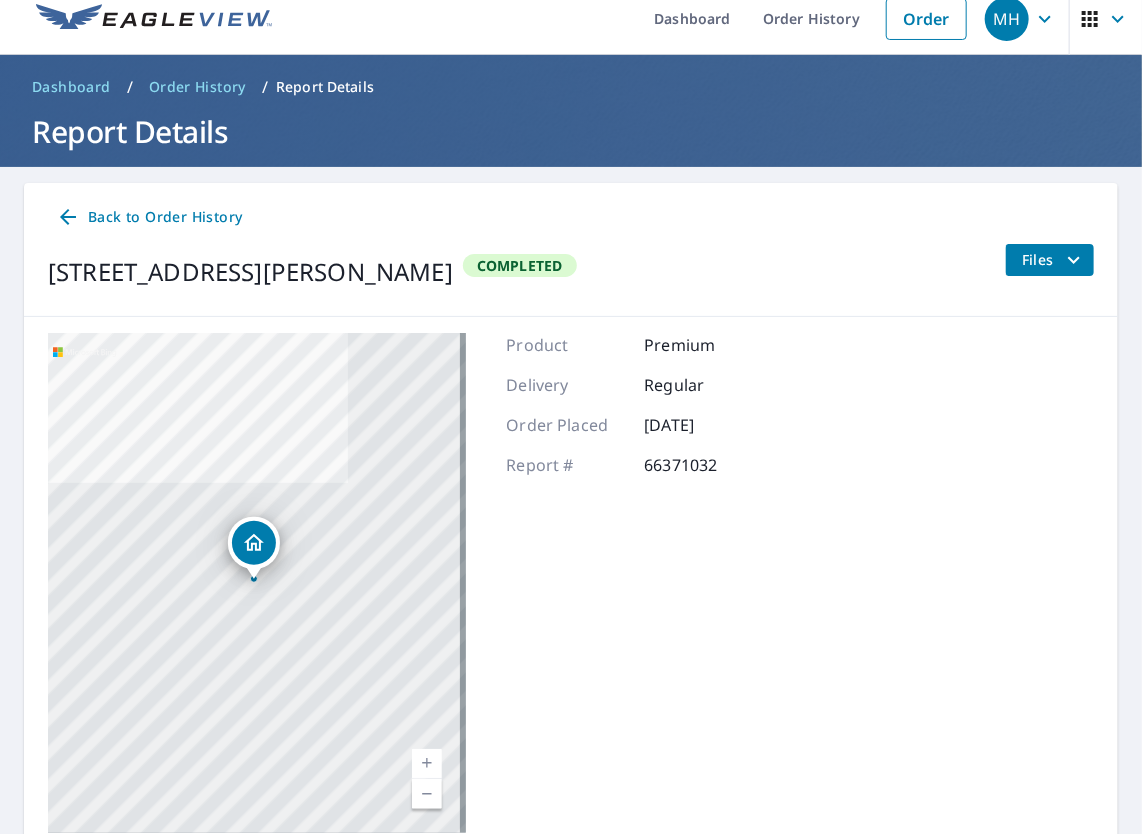 scroll, scrollTop: 0, scrollLeft: 0, axis: both 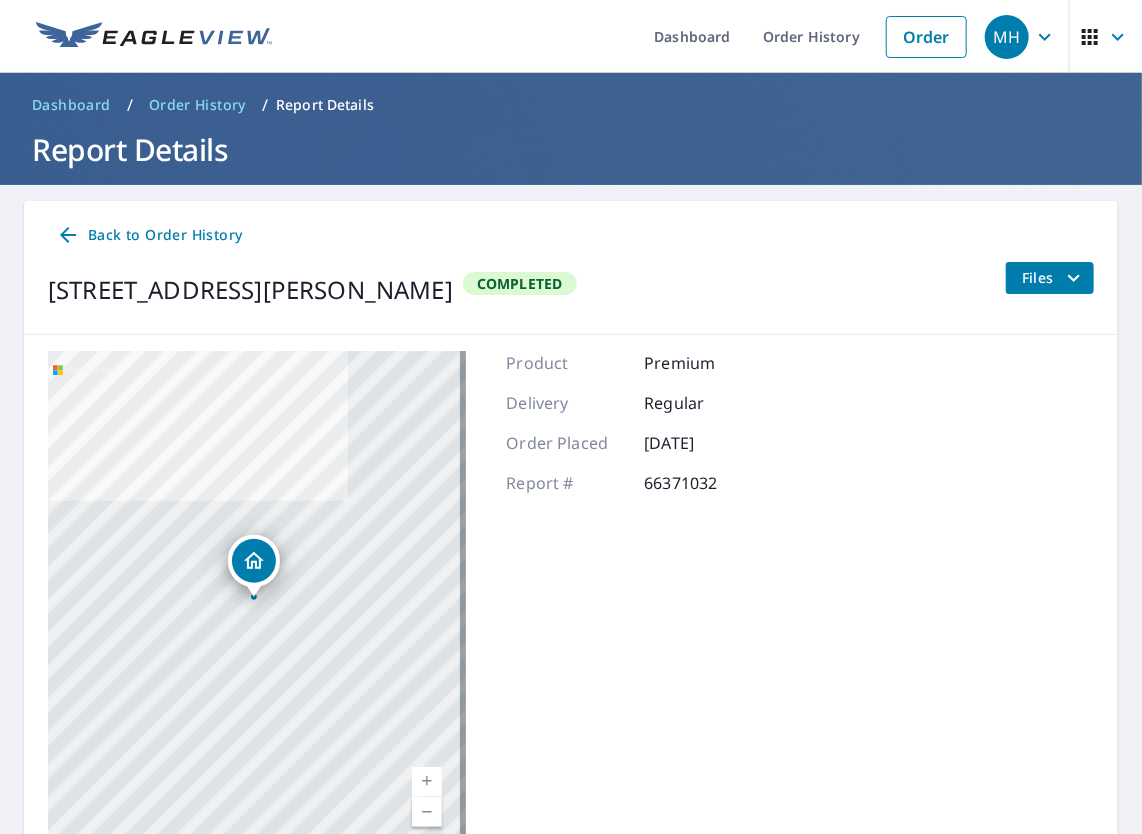 click 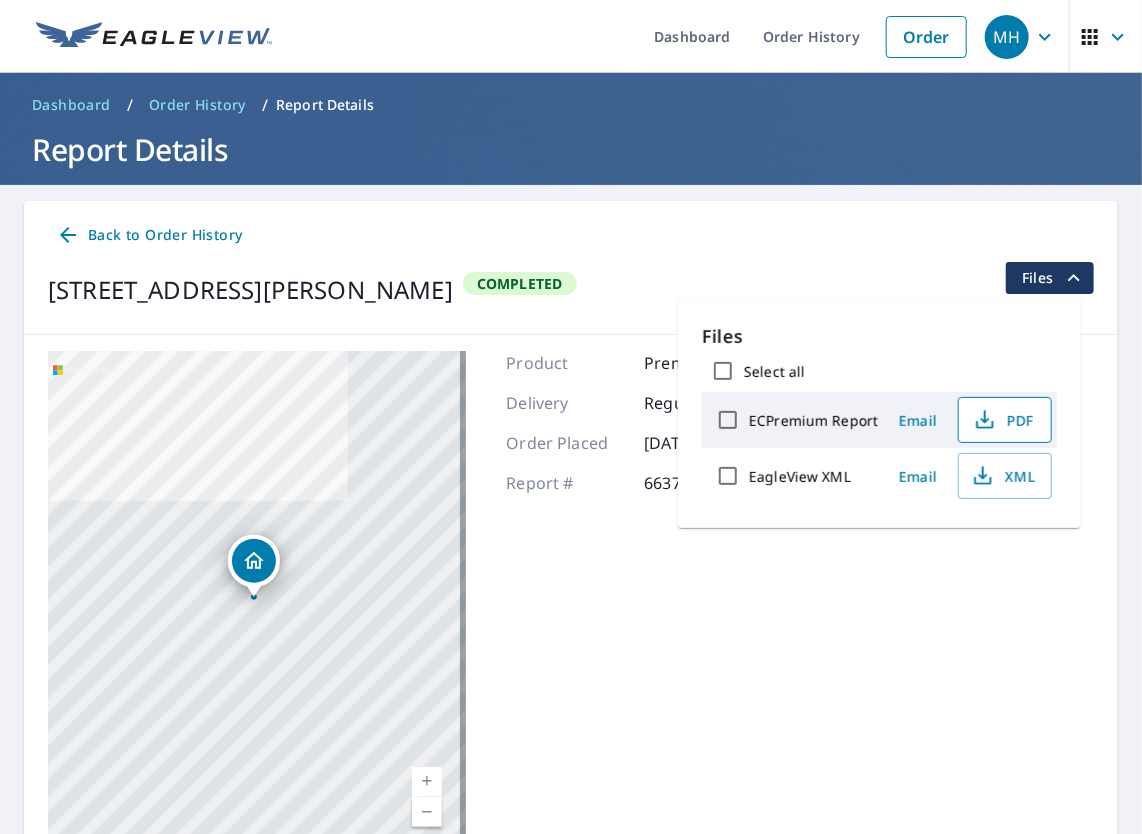 click on "PDF" at bounding box center (1003, 420) 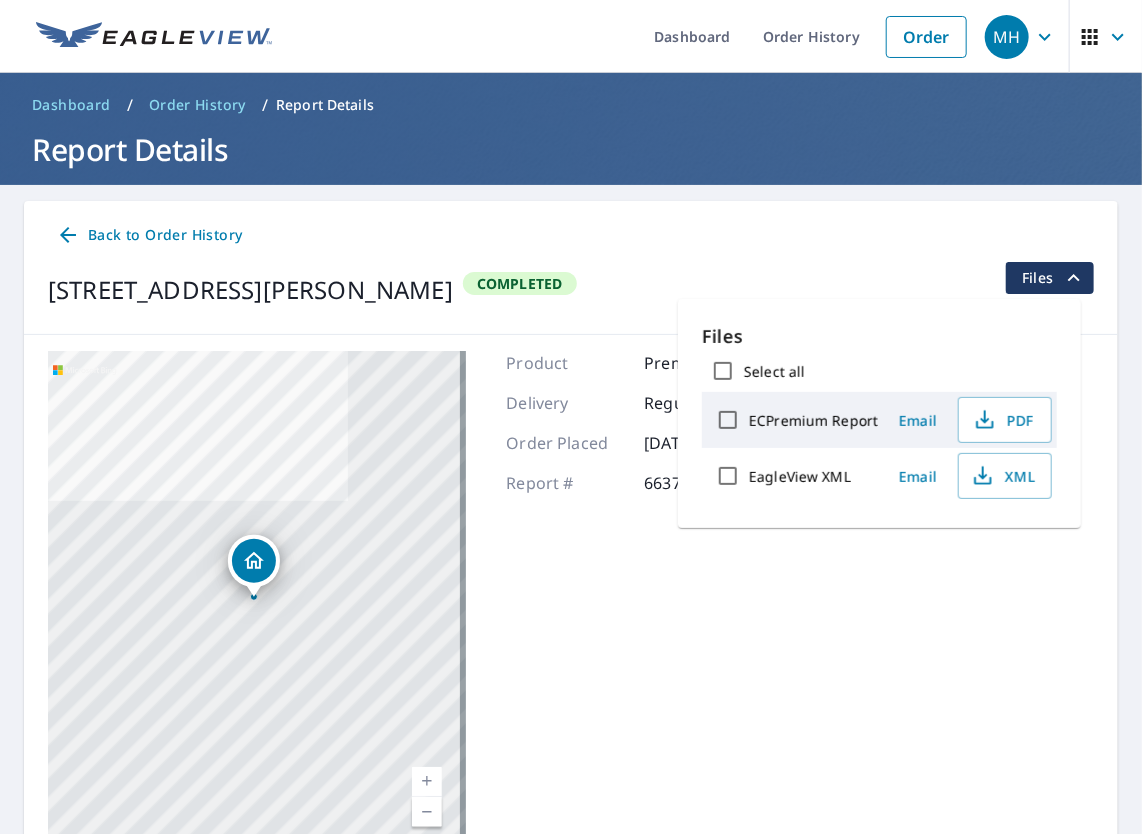 click on "Product Premium Delivery Regular Order Placed Jul 12, 2025 Report # 66371032" at bounding box center [635, 601] 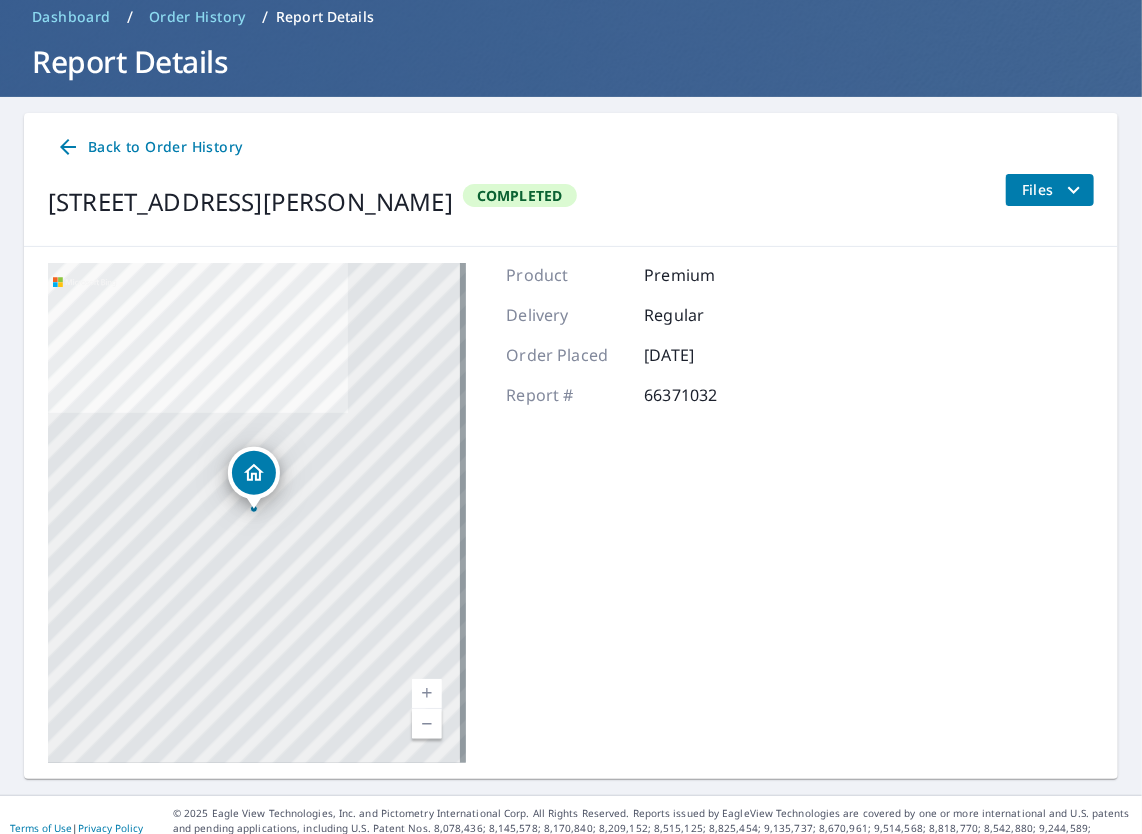 scroll, scrollTop: 113, scrollLeft: 0, axis: vertical 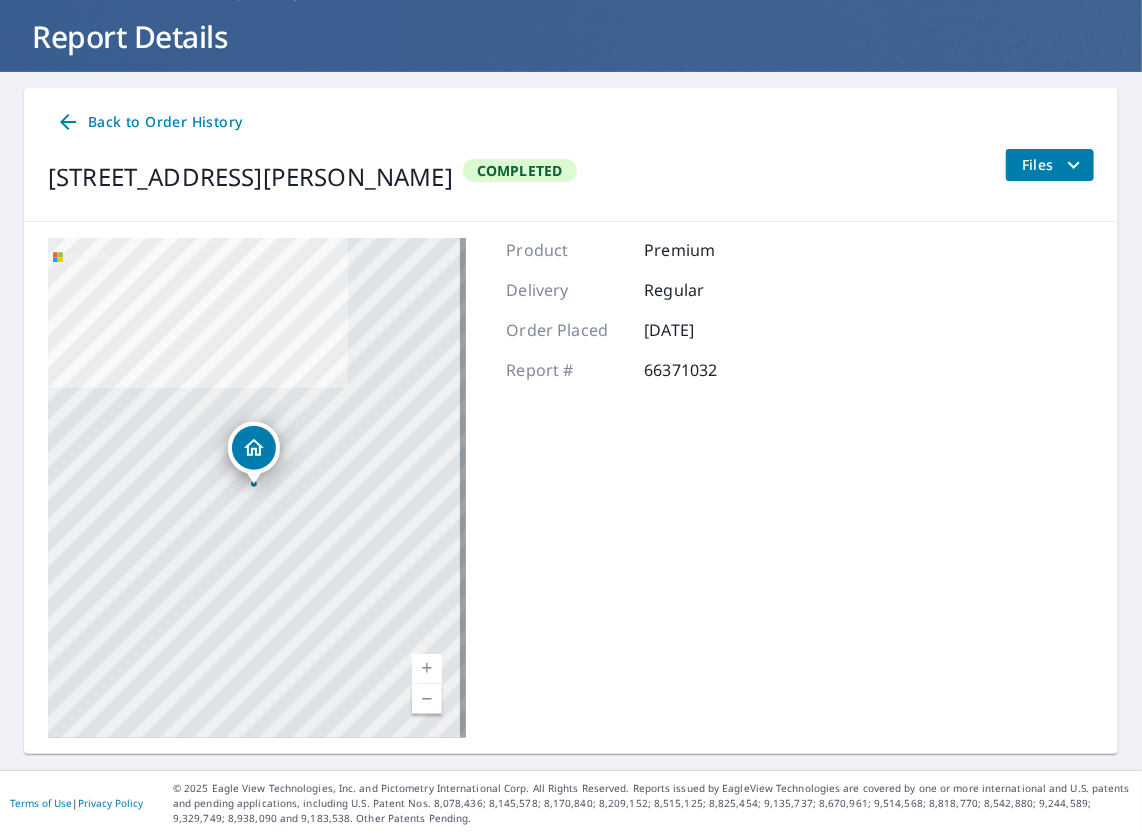 click on "Back to Order History" at bounding box center [149, 122] 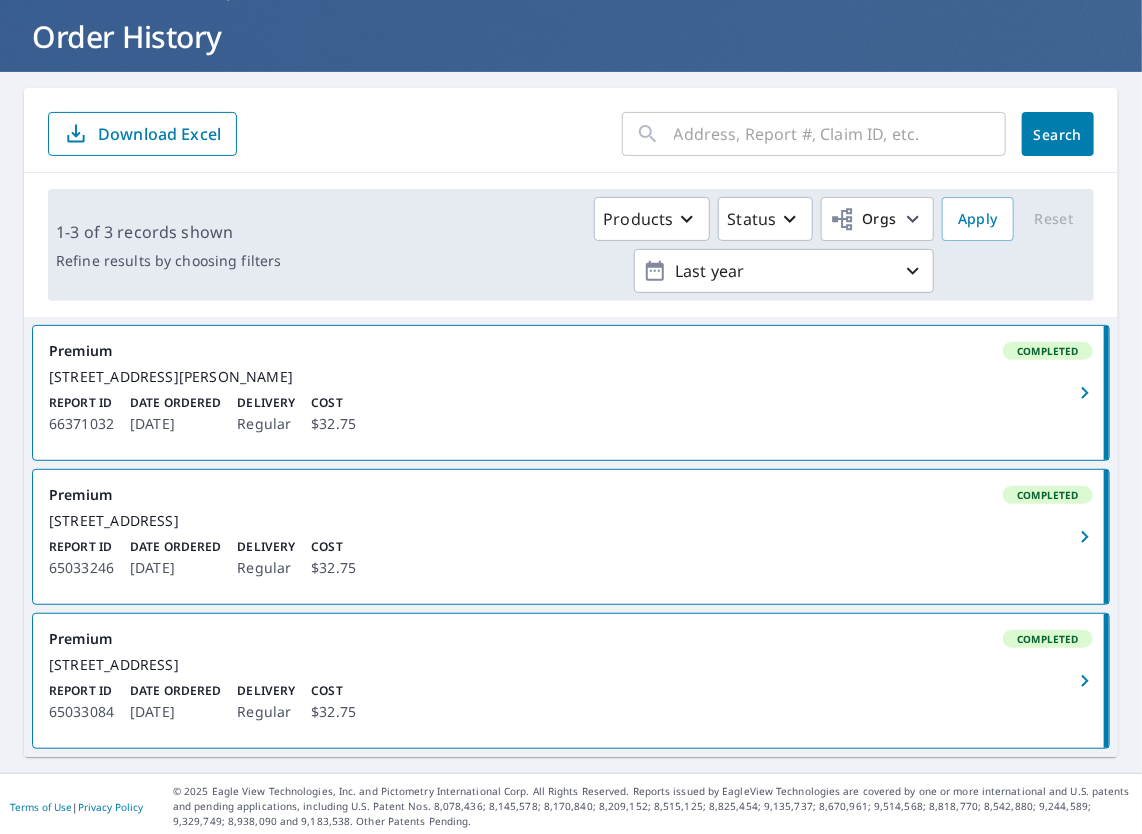click on "Completed" at bounding box center [1048, 351] 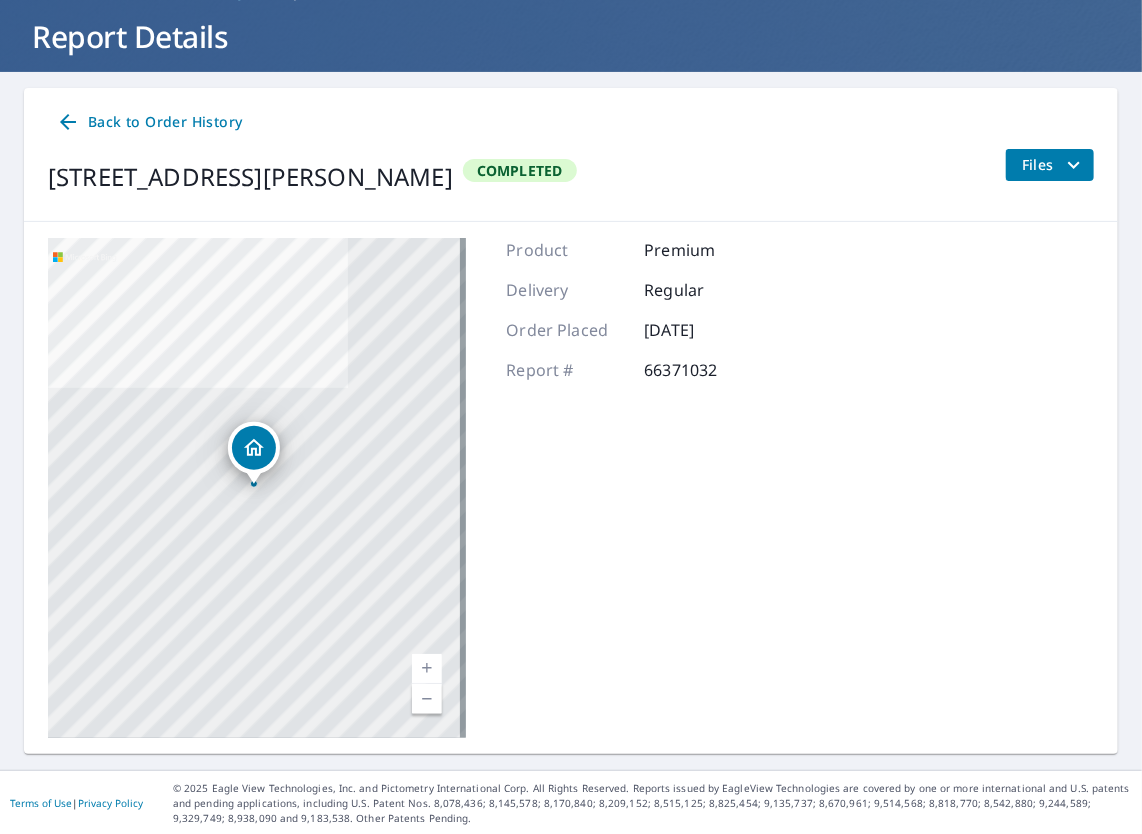 click on "Files" at bounding box center [1054, 165] 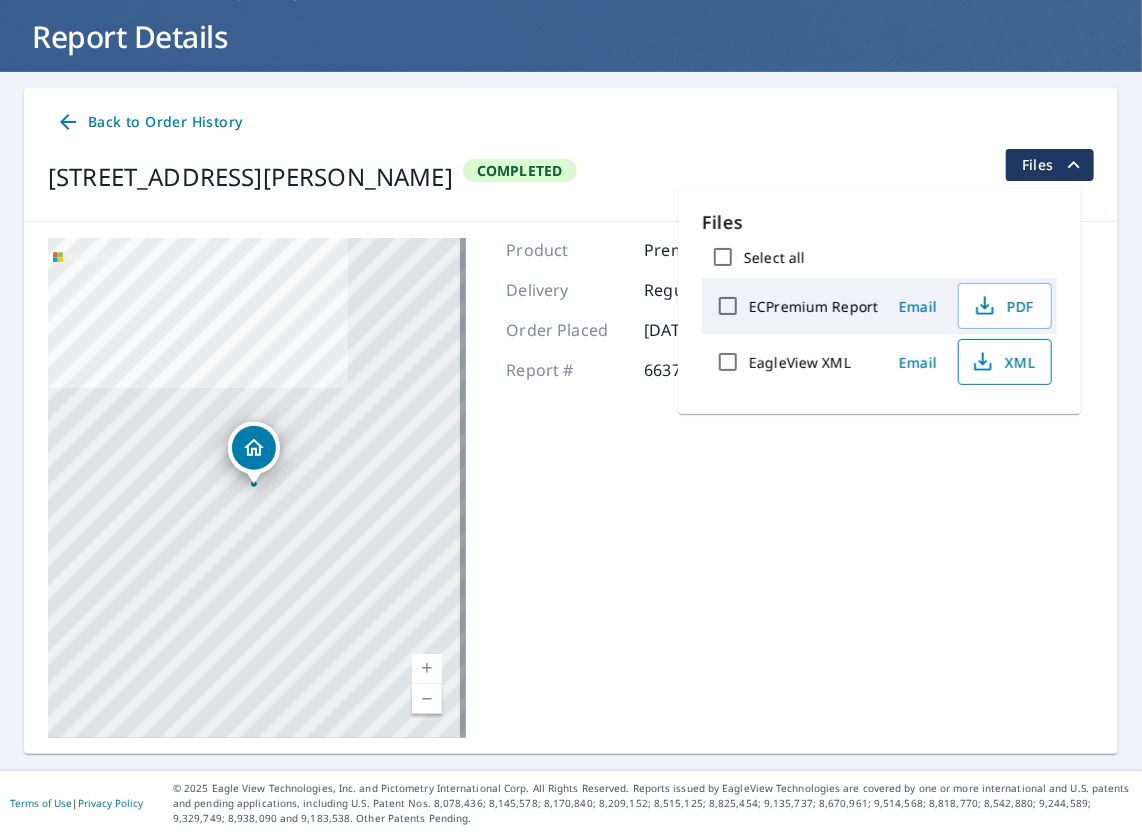 click on "XML" at bounding box center (1003, 362) 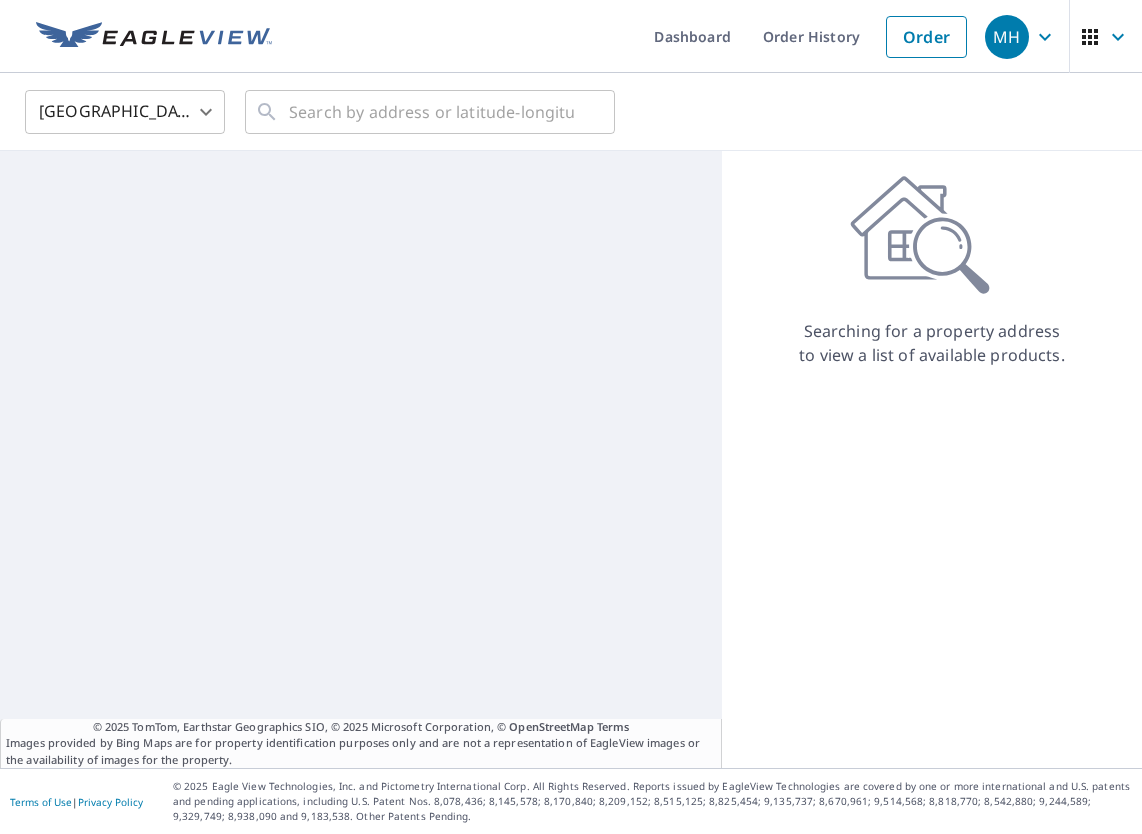scroll, scrollTop: 0, scrollLeft: 0, axis: both 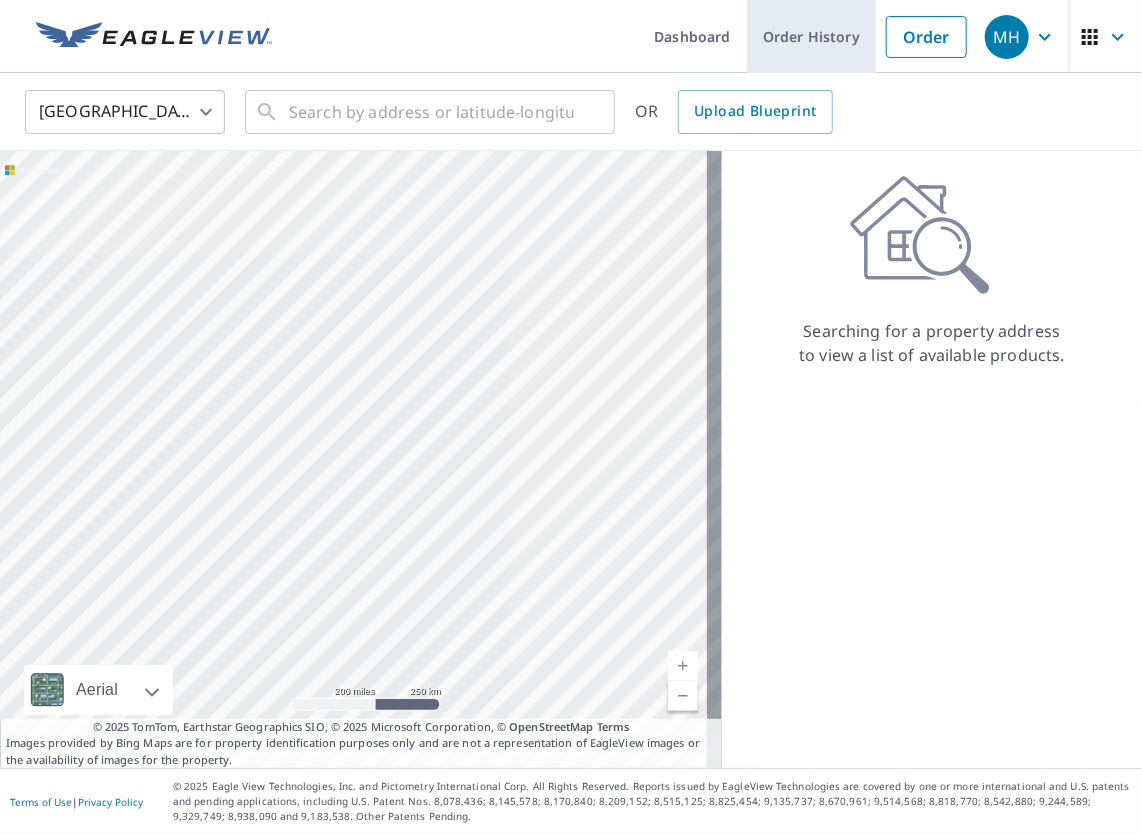 click on "Order History" at bounding box center [811, 36] 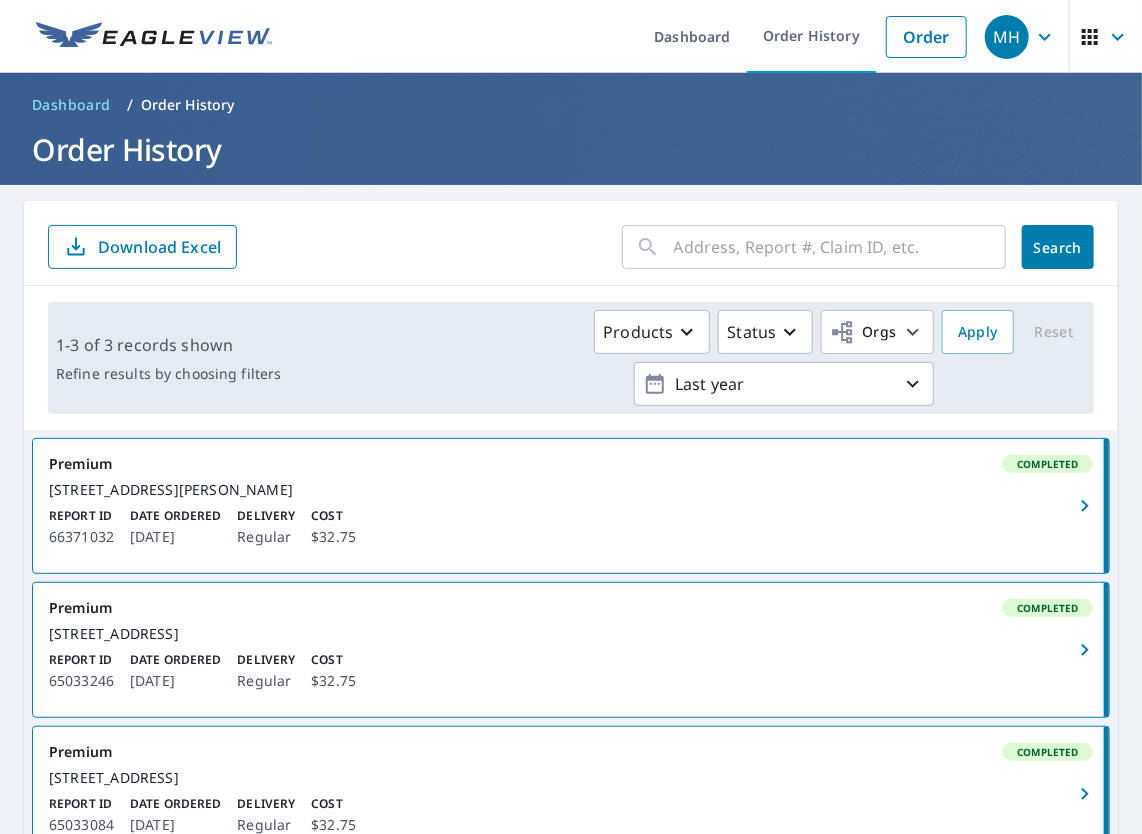 click on "[STREET_ADDRESS][PERSON_NAME]" at bounding box center [571, 490] 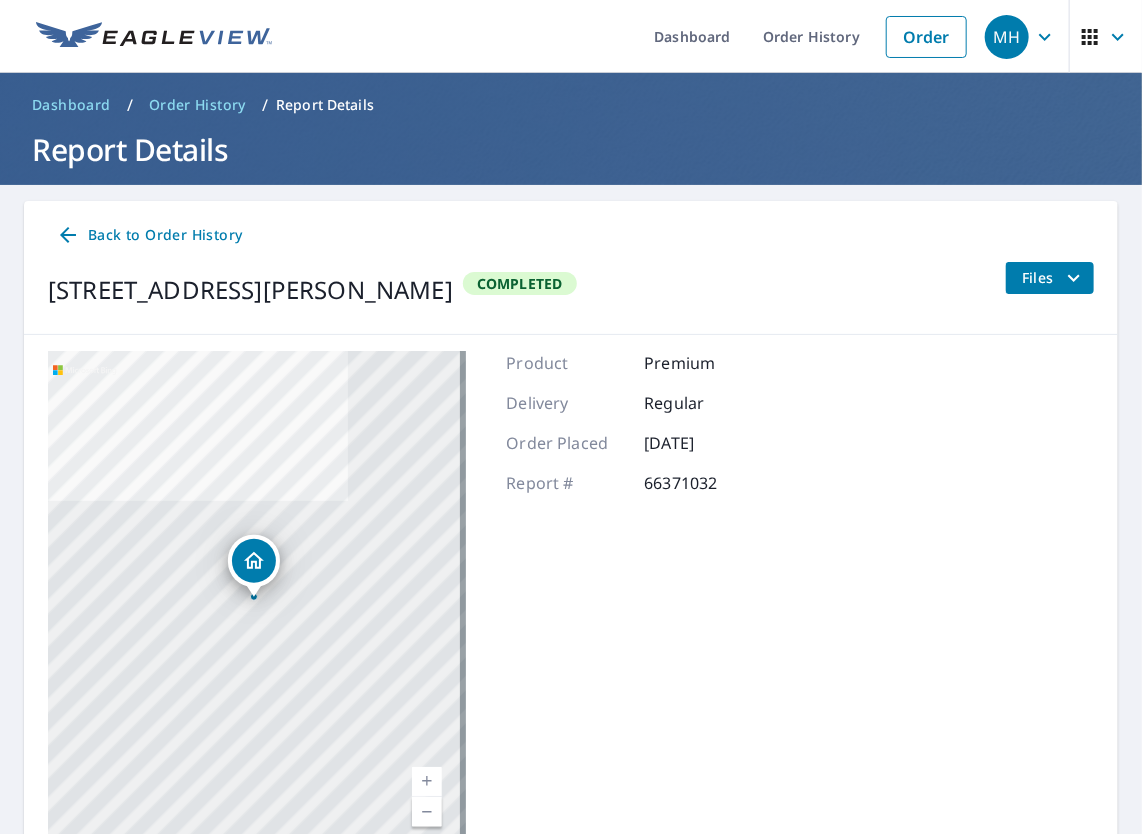 click 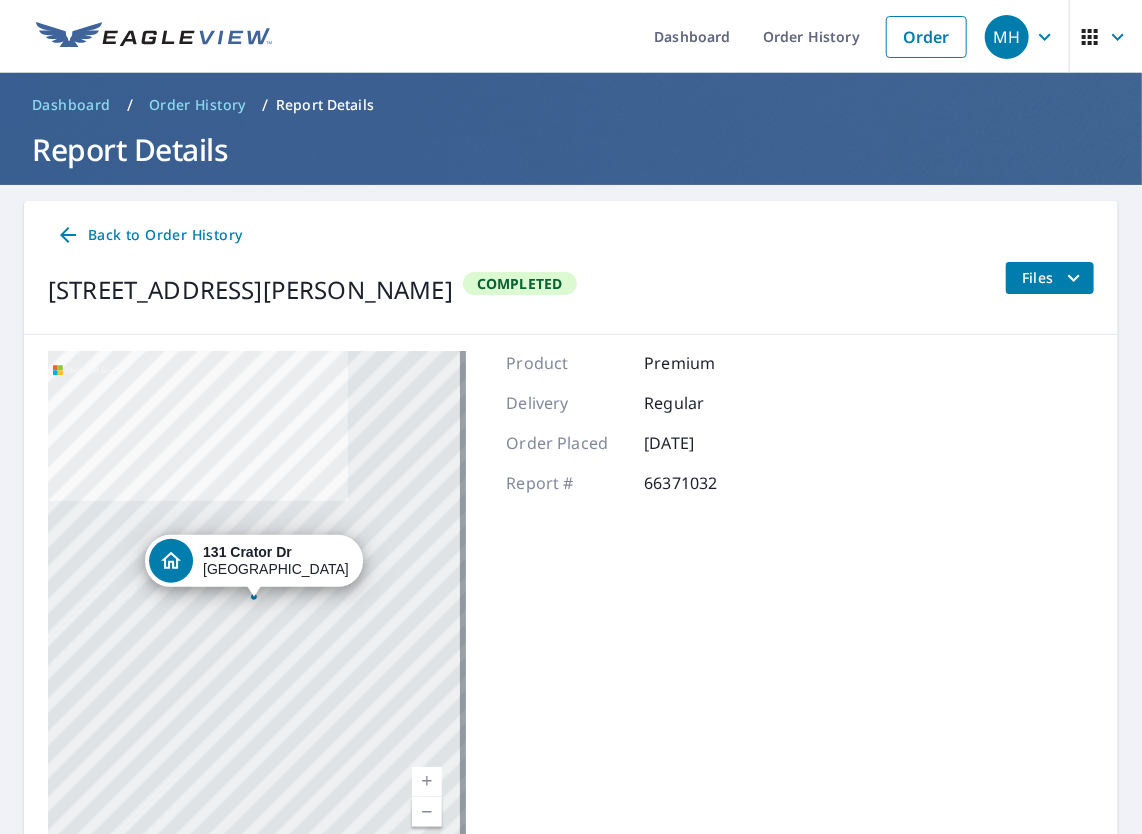 click 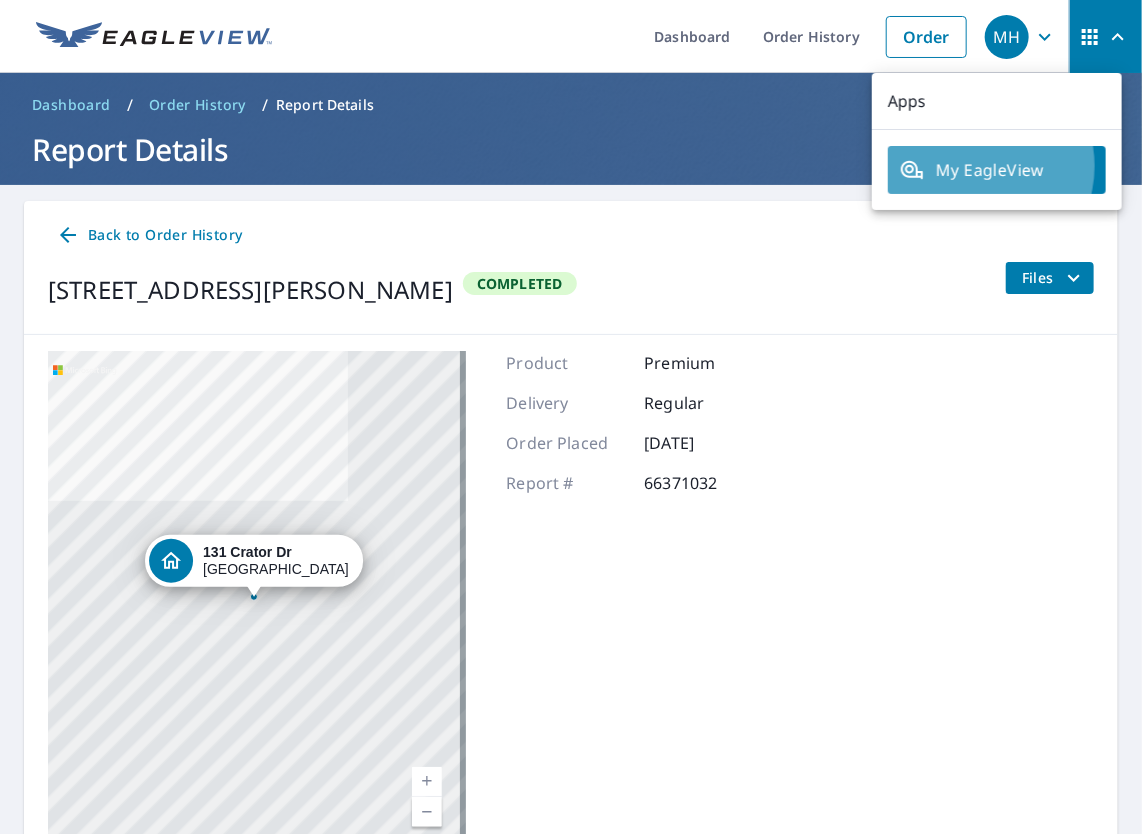 click on "My EagleView" at bounding box center [997, 170] 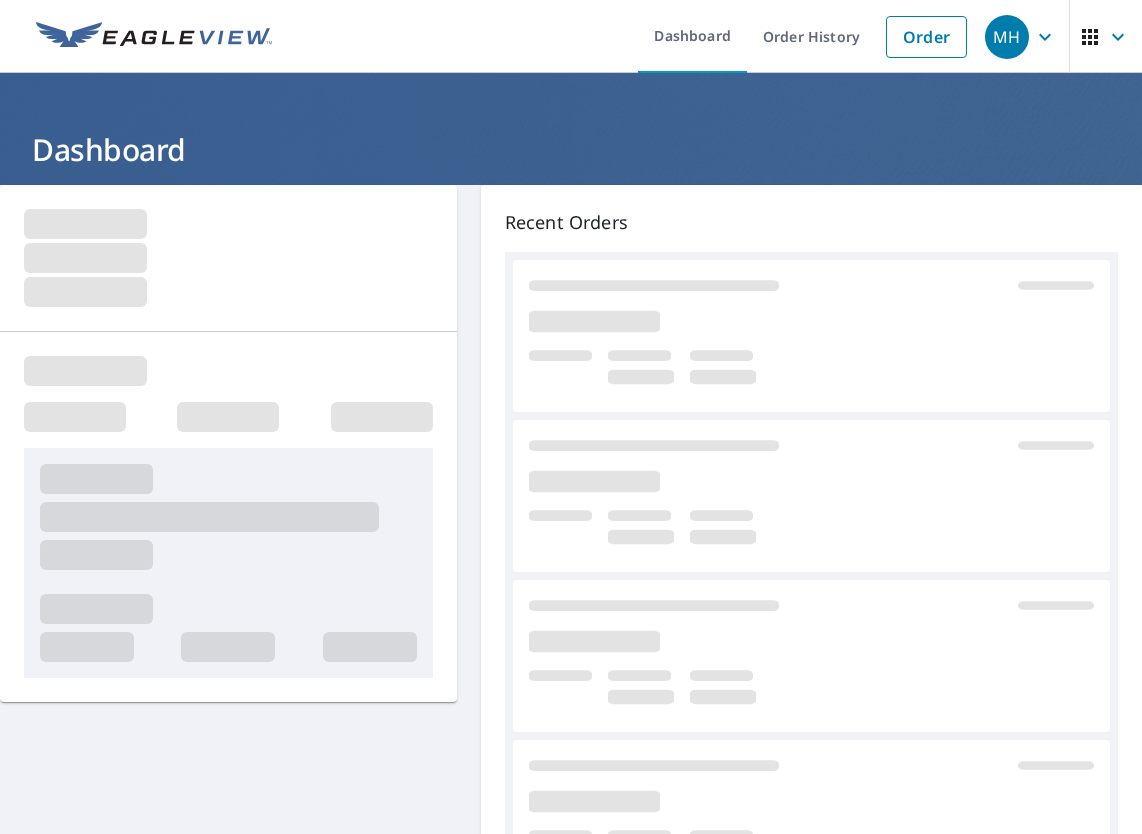 scroll, scrollTop: 0, scrollLeft: 0, axis: both 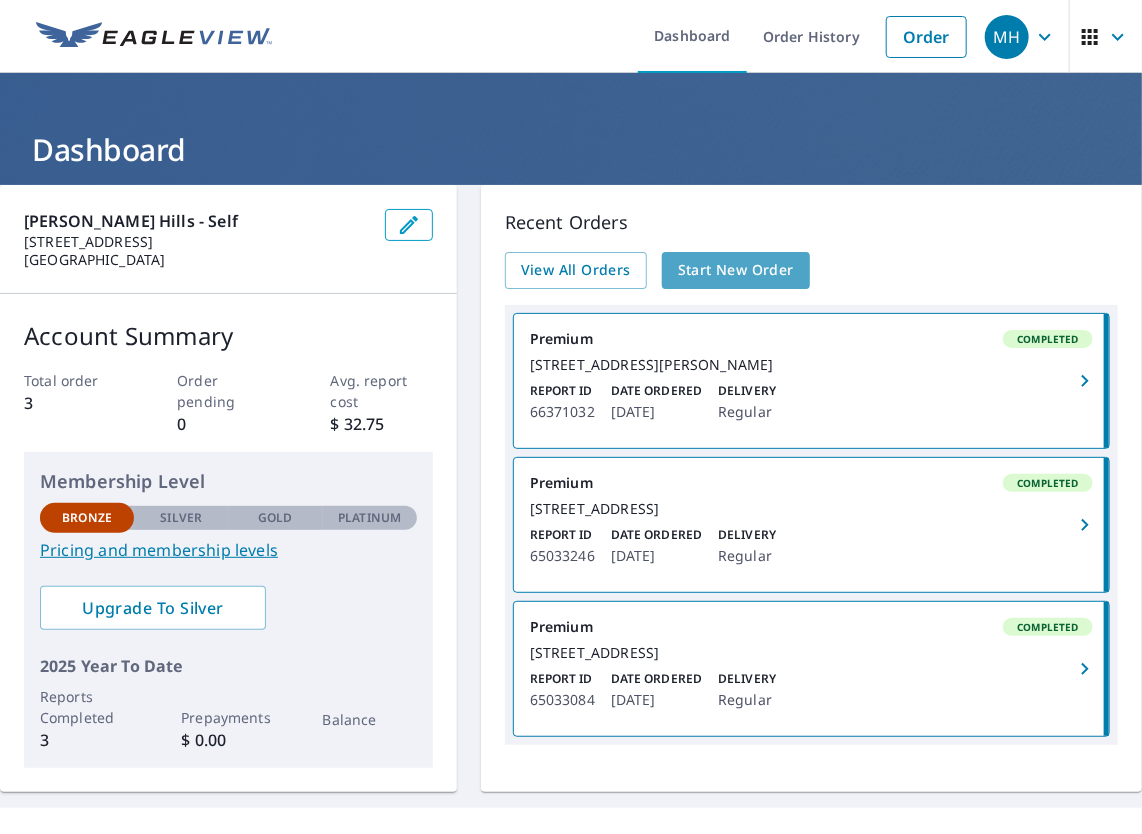 click on "Start New Order" at bounding box center [736, 270] 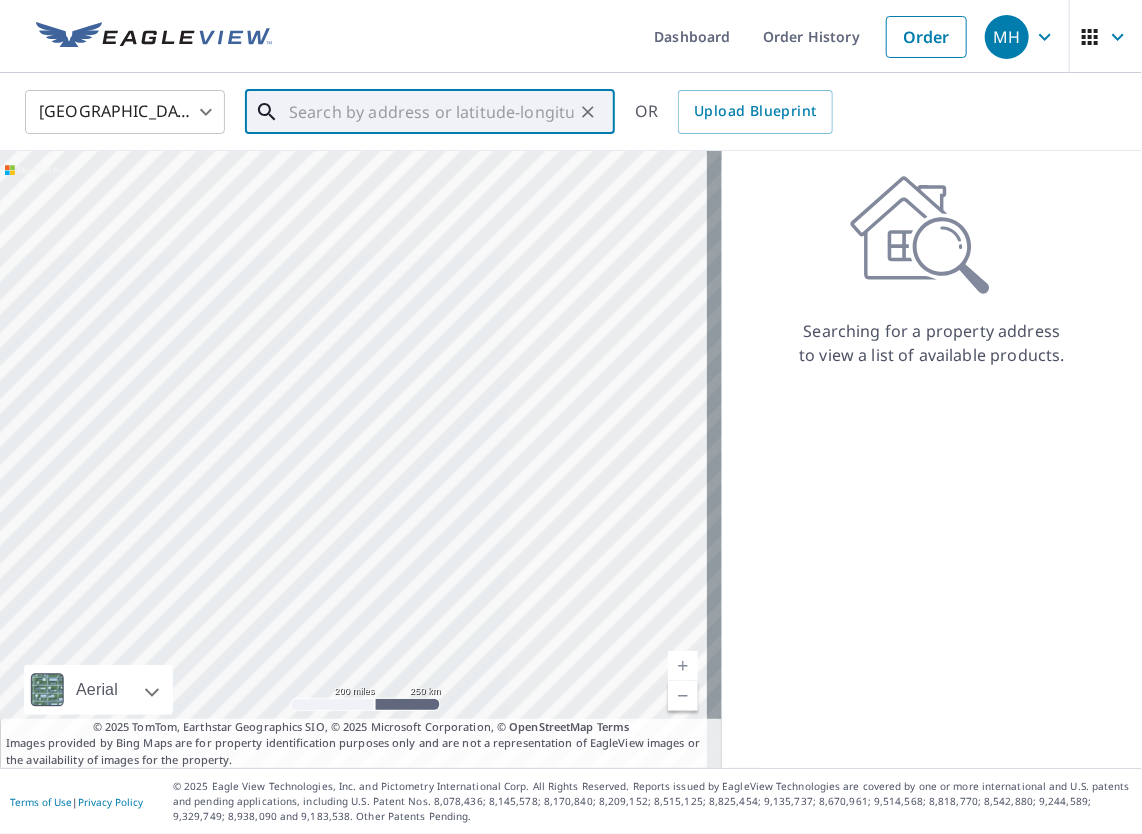 click at bounding box center [431, 112] 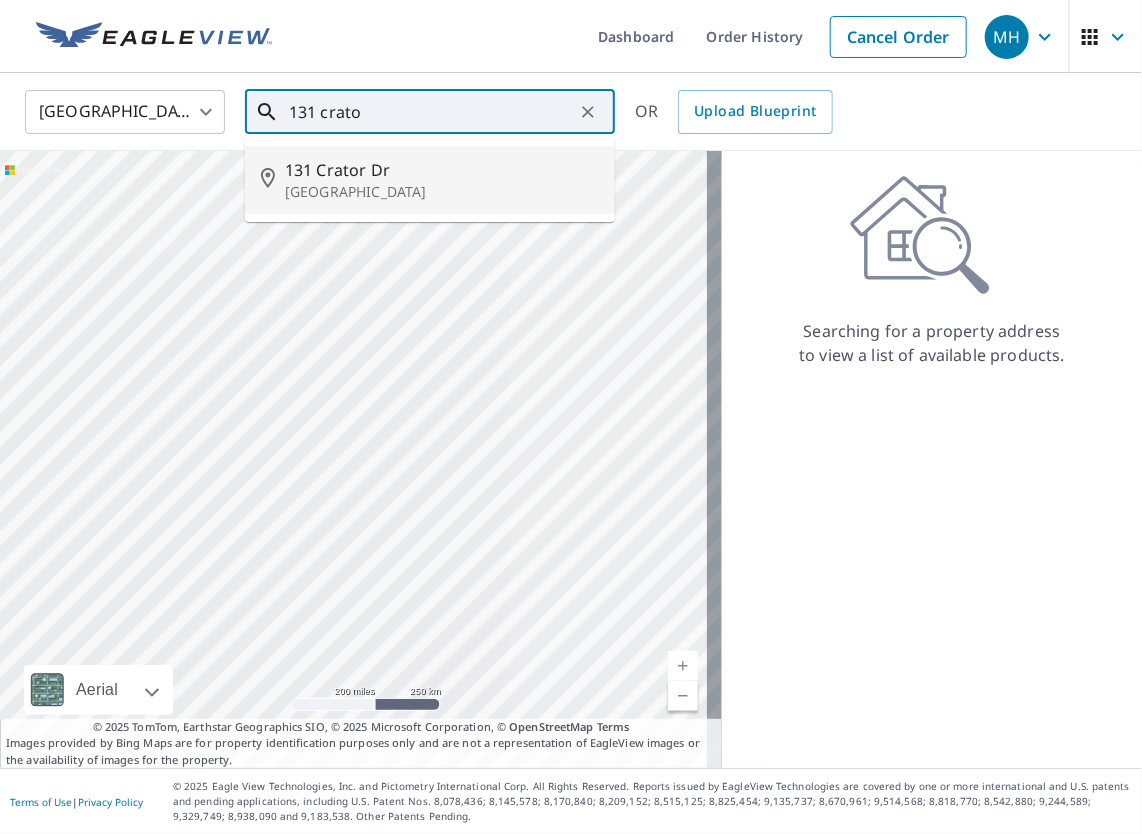 click on "131 Crator Dr" at bounding box center (442, 170) 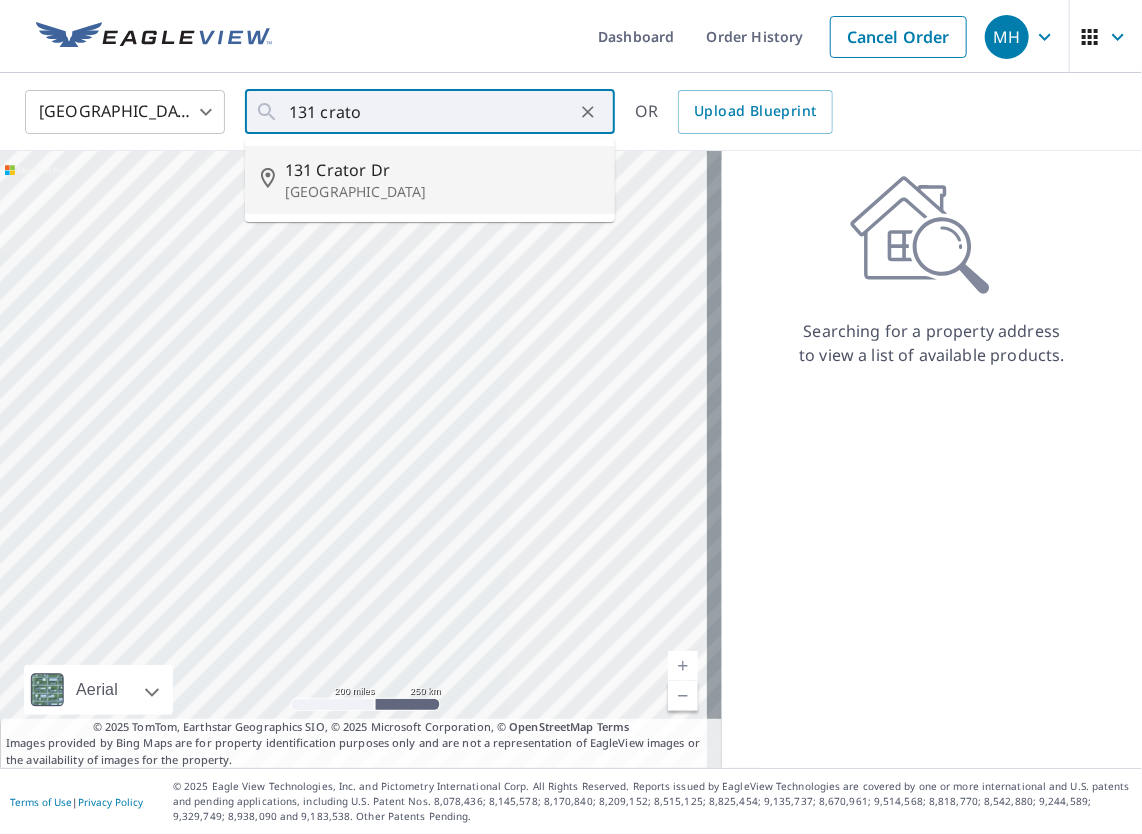 type on "131 Crator Dr Louisville, KY 40229" 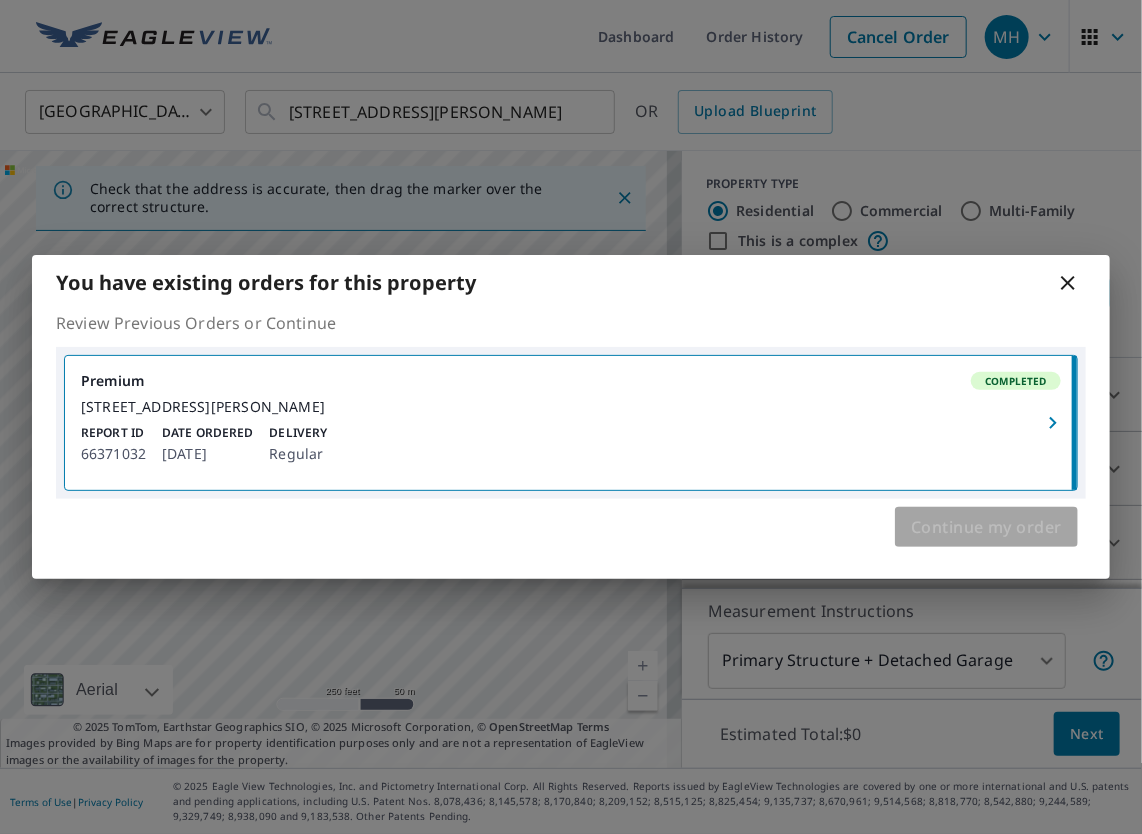 click on "Continue my order" at bounding box center [986, 527] 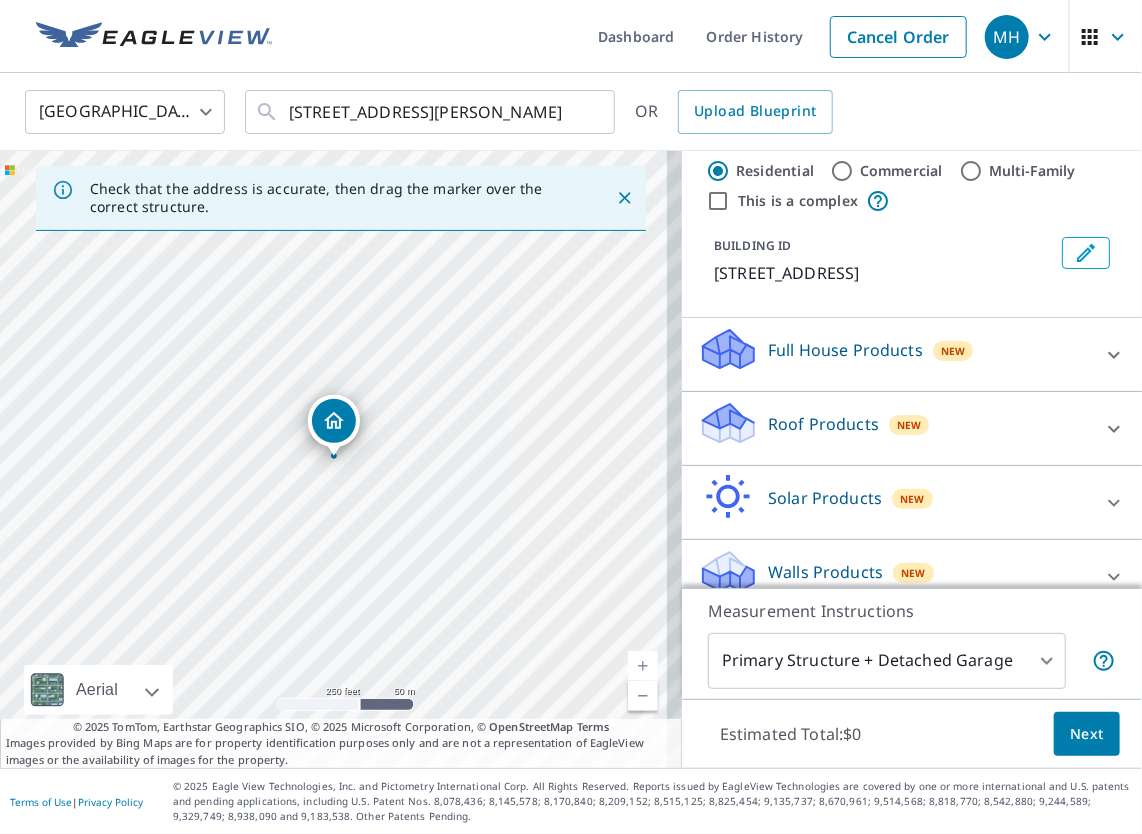 scroll, scrollTop: 64, scrollLeft: 0, axis: vertical 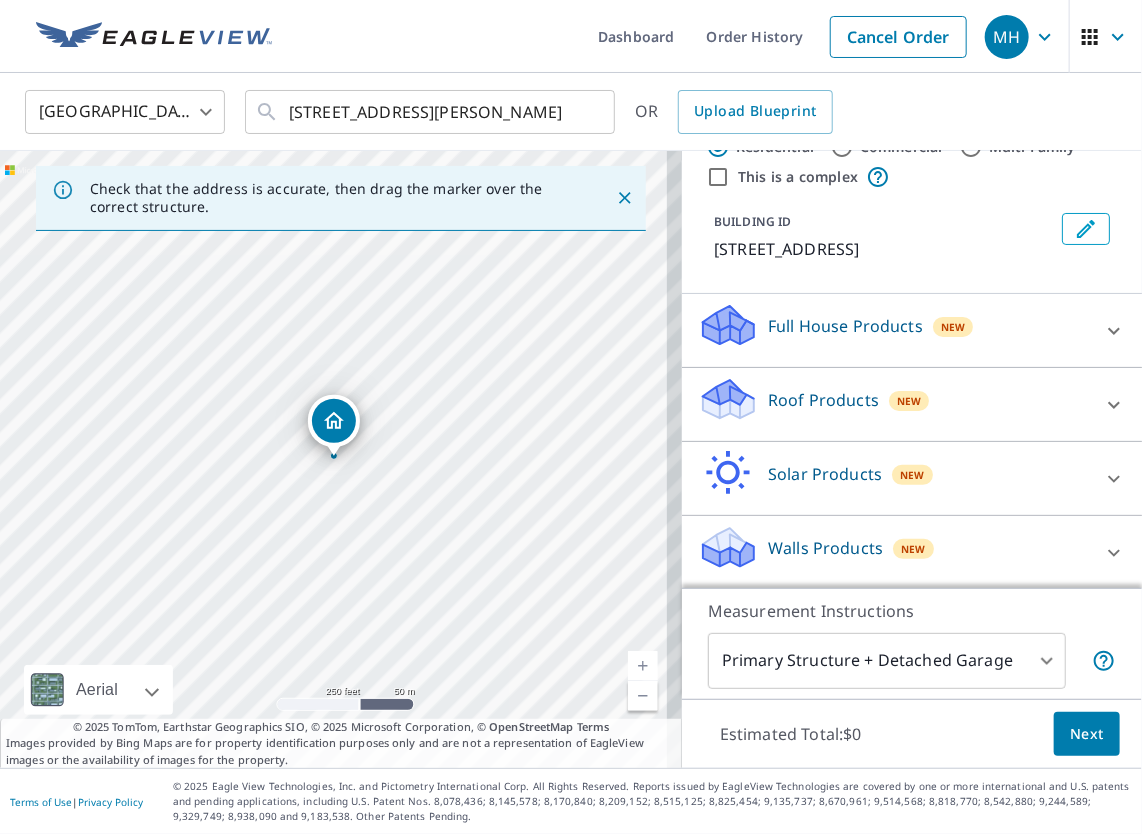 click 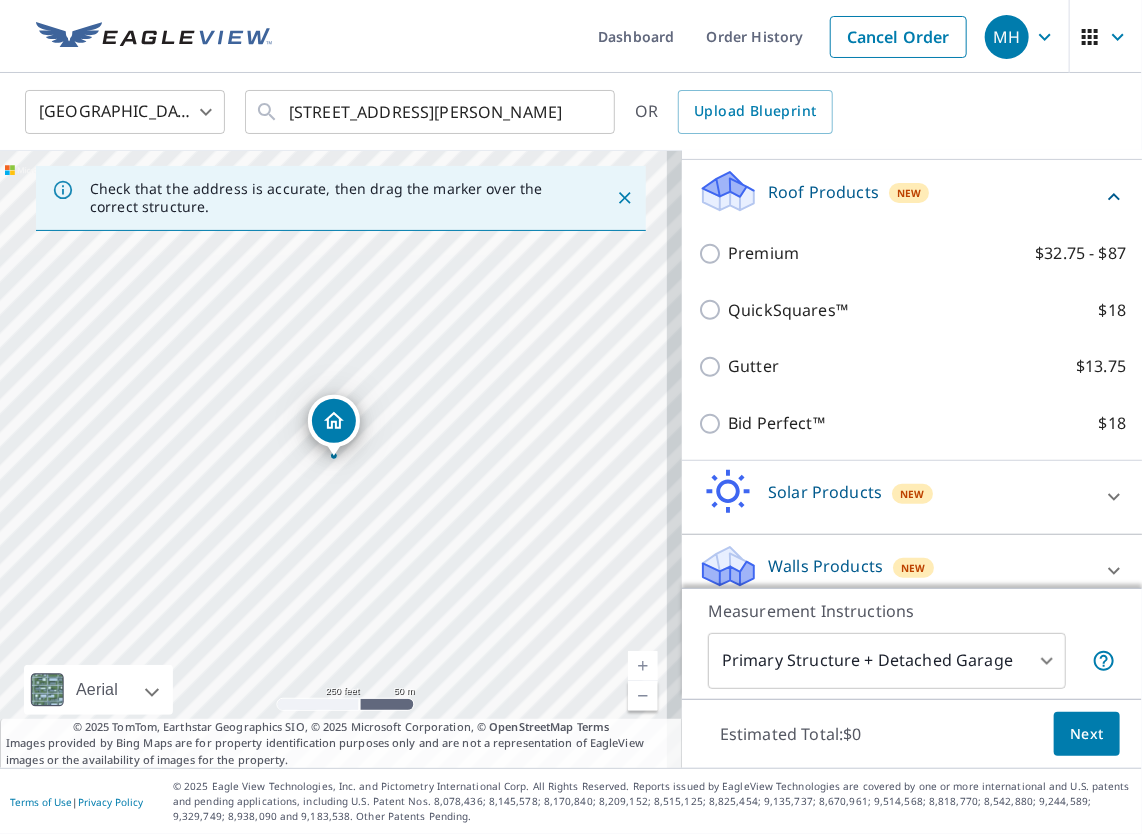 scroll, scrollTop: 290, scrollLeft: 0, axis: vertical 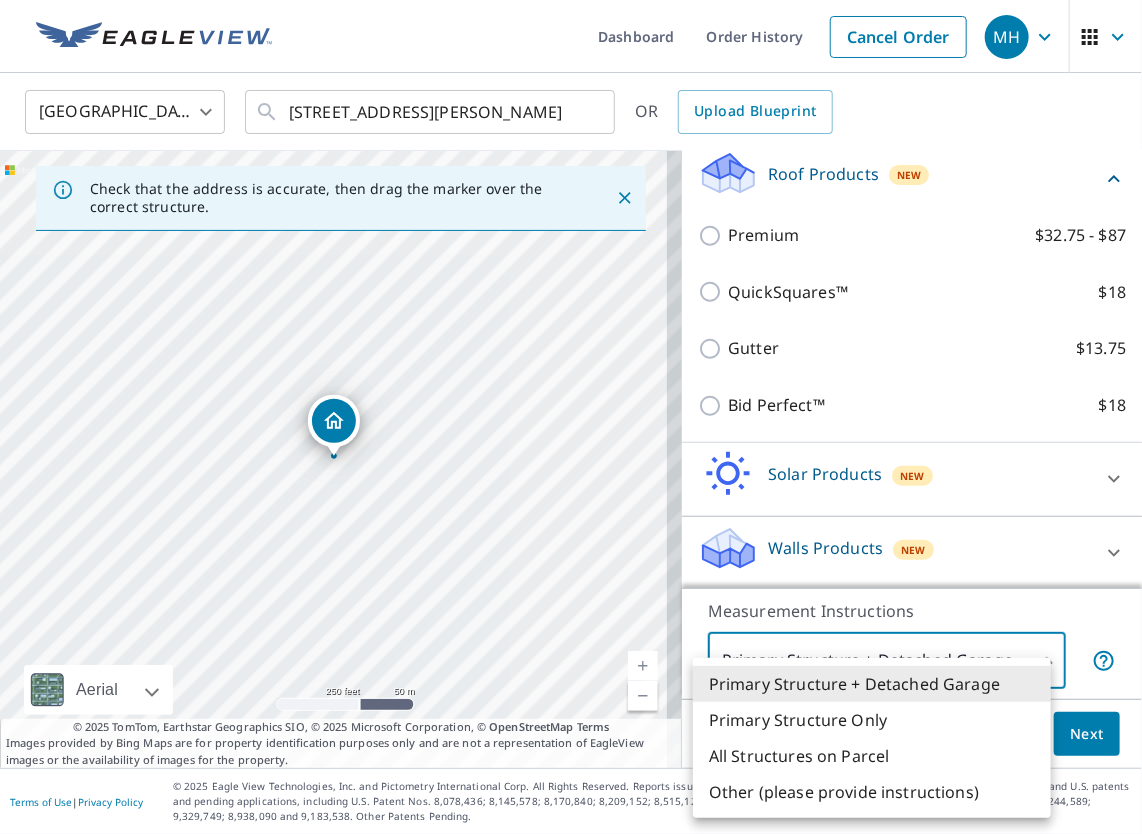 click on "MH MH
Dashboard Order History Cancel Order MH United States US ​ 131 Crator Dr Louisville, KY 40229 ​ OR Upload Blueprint Check that the address is accurate, then drag the marker over the correct structure. 131 Crator Dr Louisville, KY 40229 Aerial Road A standard road map Aerial A detailed look from above Labels Labels 250 feet 50 m © 2025 TomTom, © Vexcel Imaging, © 2025 Microsoft Corporation,  © OpenStreetMap Terms © 2025 TomTom, Earthstar Geographics SIO, © 2025 Microsoft Corporation, ©   OpenStreetMap   Terms Images provided by Bing Maps are for property identification purposes only and are not a representation of EagleView images or the availability of images for the property. PROPERTY TYPE Residential Commercial Multi-Family This is a complex BUILDING ID 131 Crator Dr, Louisville, KY, 40229 Full House Products New Full House™ $105 Roof Products New Premium $32.75 - $87 QuickSquares™ $18 Gutter $13.75 Bid Perfect™ $18 Solar Products New Inform Essentials+ $63.25 Inform Advanced 1" at bounding box center [571, 417] 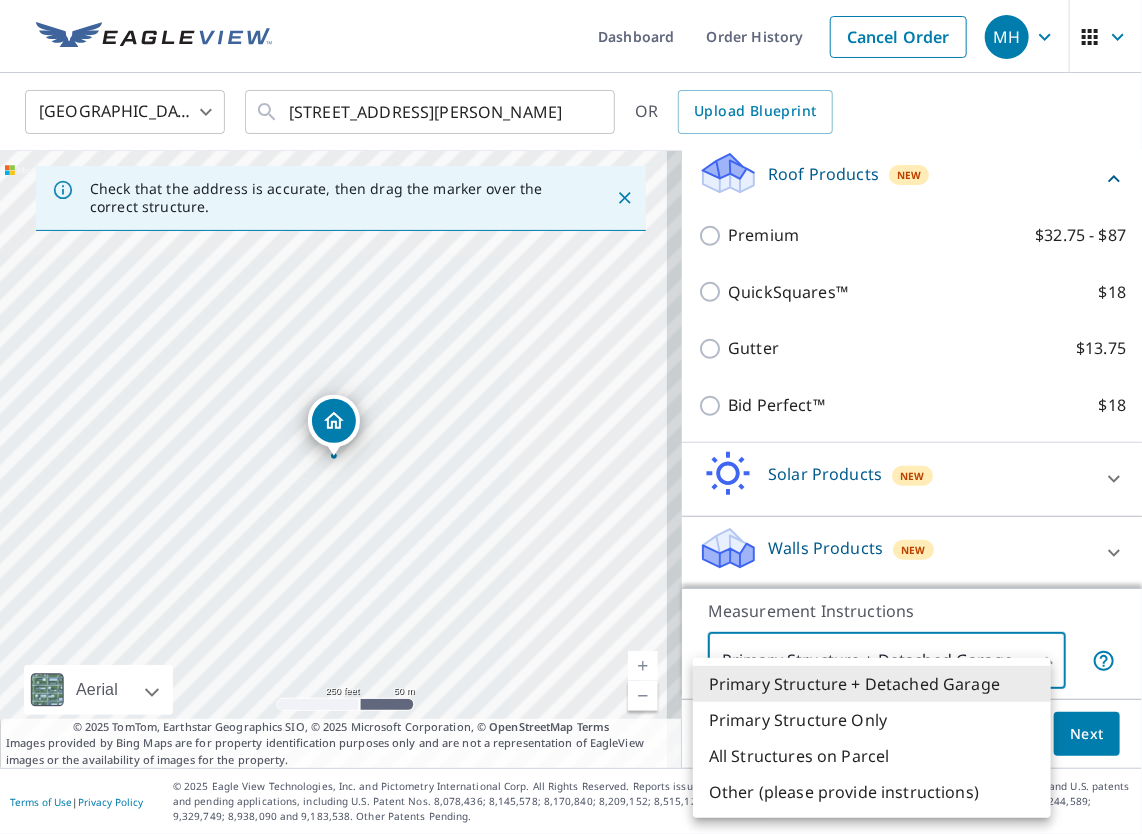 click on "Primary Structure + Detached Garage" at bounding box center [872, 684] 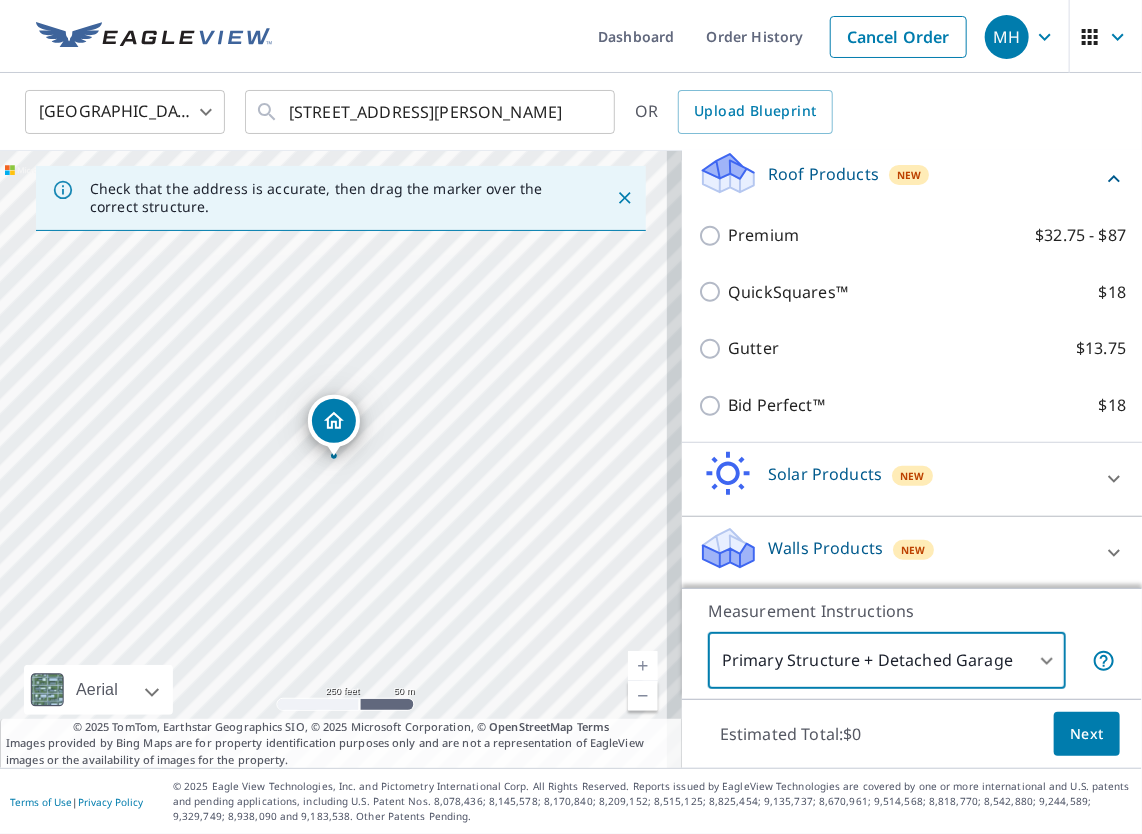 click on "Next" at bounding box center [1087, 734] 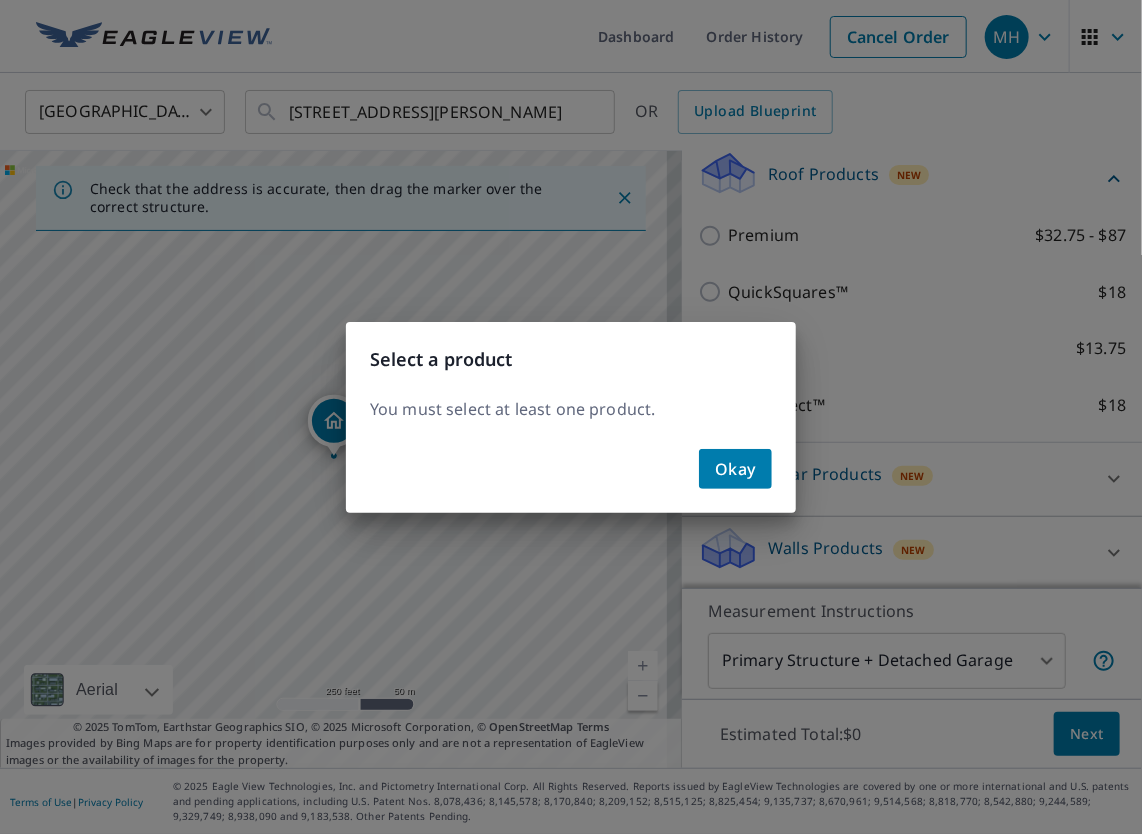 drag, startPoint x: 1067, startPoint y: 723, endPoint x: 686, endPoint y: 468, distance: 458.46048 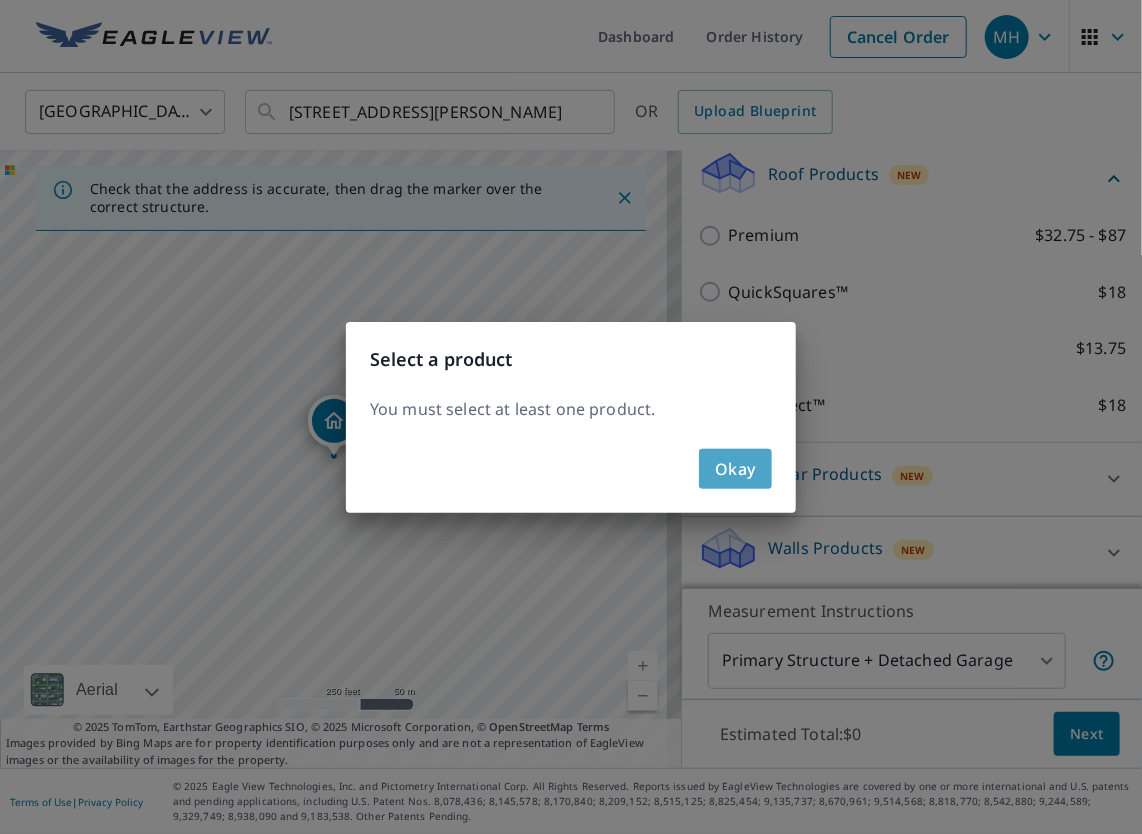 click on "Okay" at bounding box center [735, 469] 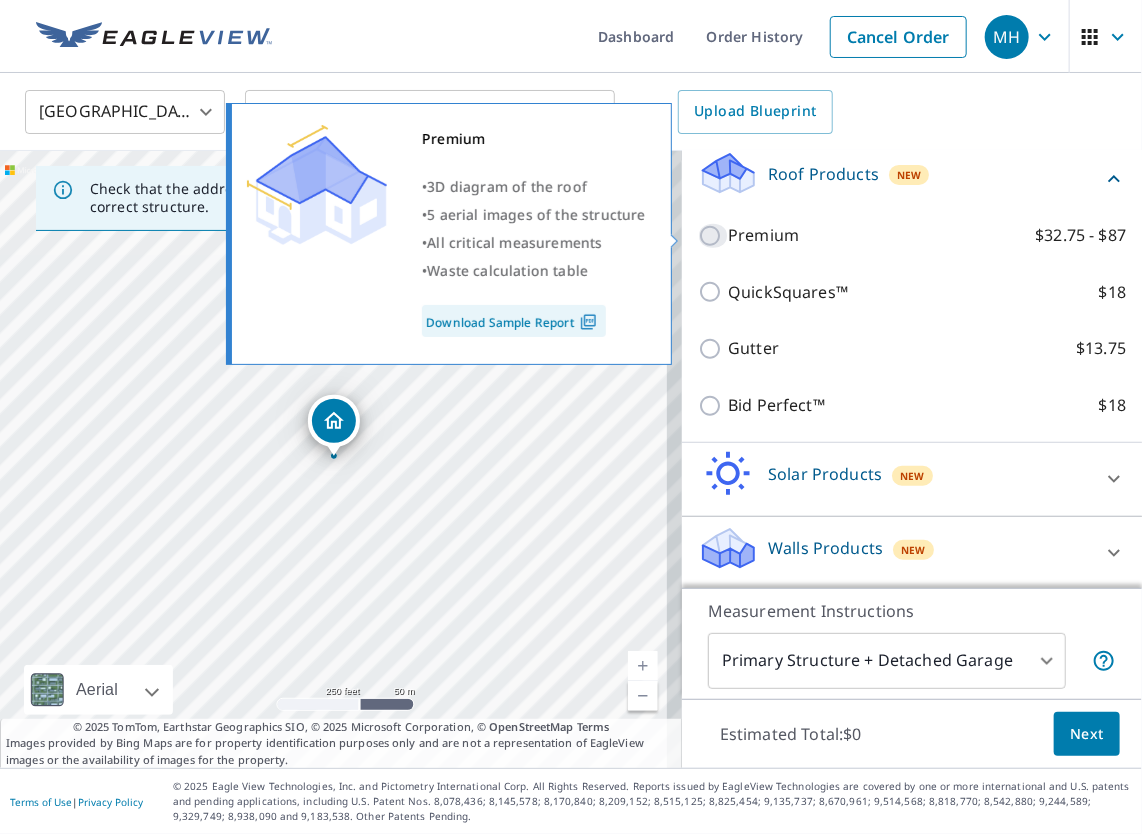 click on "Premium $32.75 - $87" at bounding box center [713, 236] 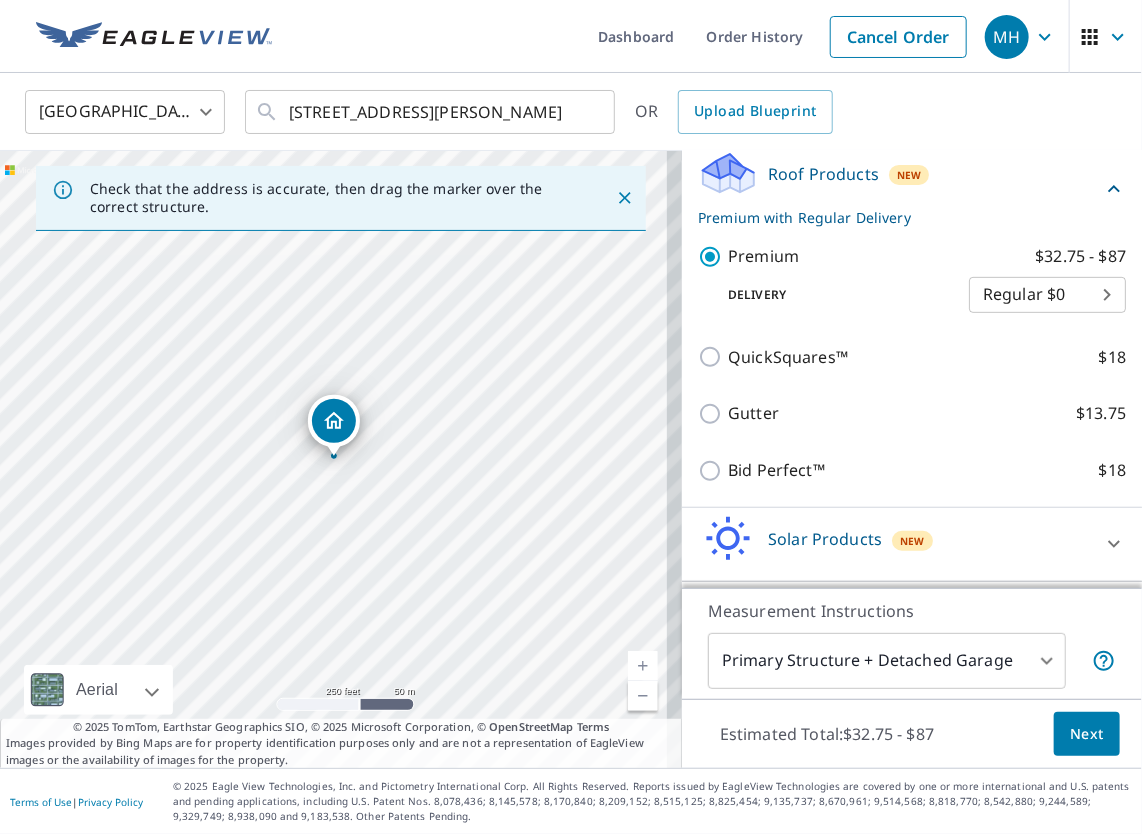 drag, startPoint x: 709, startPoint y: 223, endPoint x: 1258, endPoint y: 364, distance: 566.81744 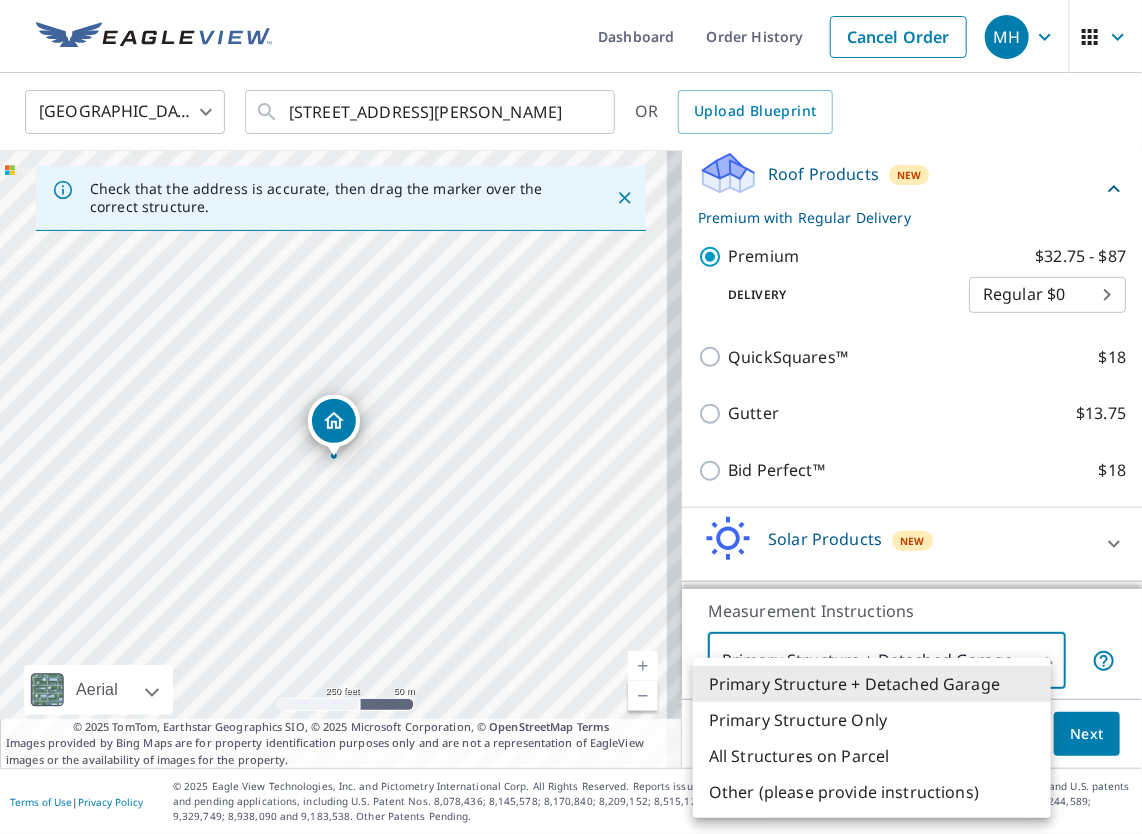 click on "MH MH
Dashboard Order History Cancel Order MH United States US ​ 131 Crator Dr Louisville, KY 40229 ​ OR Upload Blueprint Check that the address is accurate, then drag the marker over the correct structure. 131 Crator Dr Louisville, KY 40229 Aerial Road A standard road map Aerial A detailed look from above Labels Labels 250 feet 50 m © 2025 TomTom, © Vexcel Imaging, © 2025 Microsoft Corporation,  © OpenStreetMap Terms © 2025 TomTom, Earthstar Geographics SIO, © 2025 Microsoft Corporation, ©   OpenStreetMap   Terms Images provided by Bing Maps are for property identification purposes only and are not a representation of EagleView images or the availability of images for the property. PROPERTY TYPE Residential Commercial Multi-Family This is a complex BUILDING ID 131 Crator Dr, Louisville, KY, 40229 Full House Products New Full House™ $105 Roof Products New Premium with Regular Delivery Premium $32.75 - $87 Delivery Regular $0 8 ​ QuickSquares™ $18 Gutter $13.75 Bid Perfect™ $18 New $79" at bounding box center (571, 417) 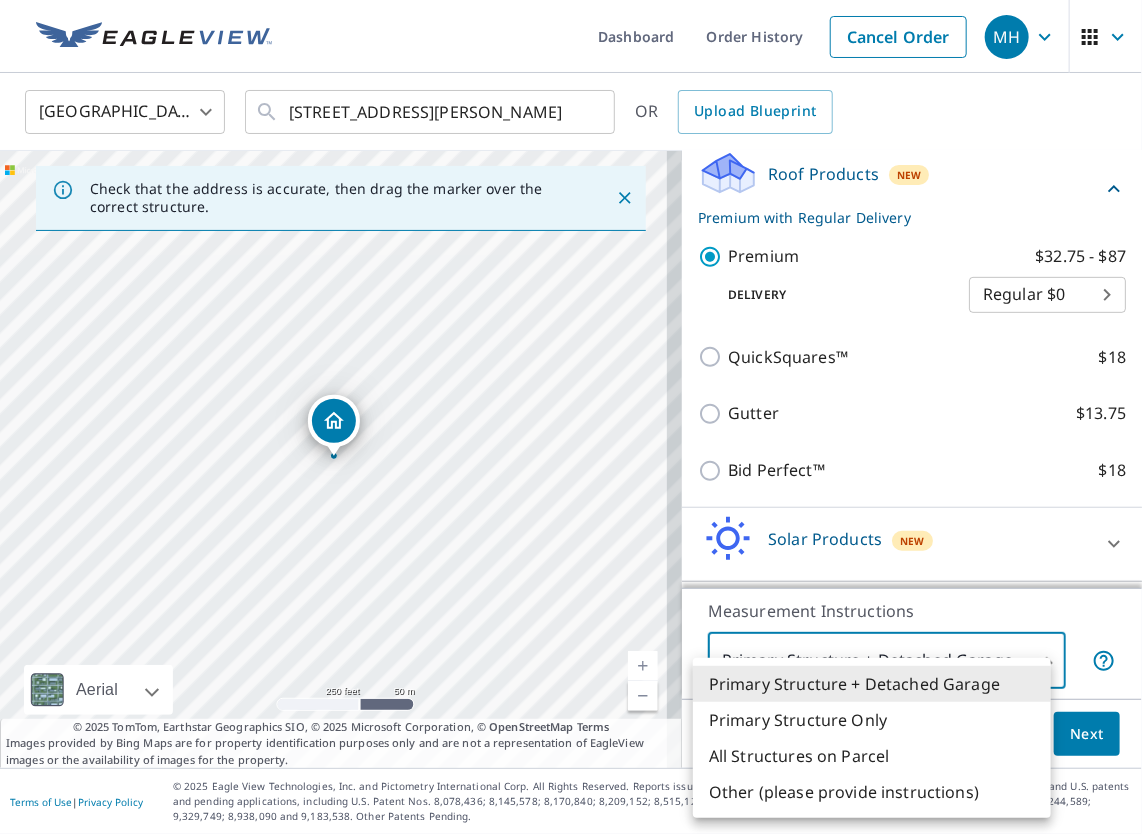 click at bounding box center [571, 417] 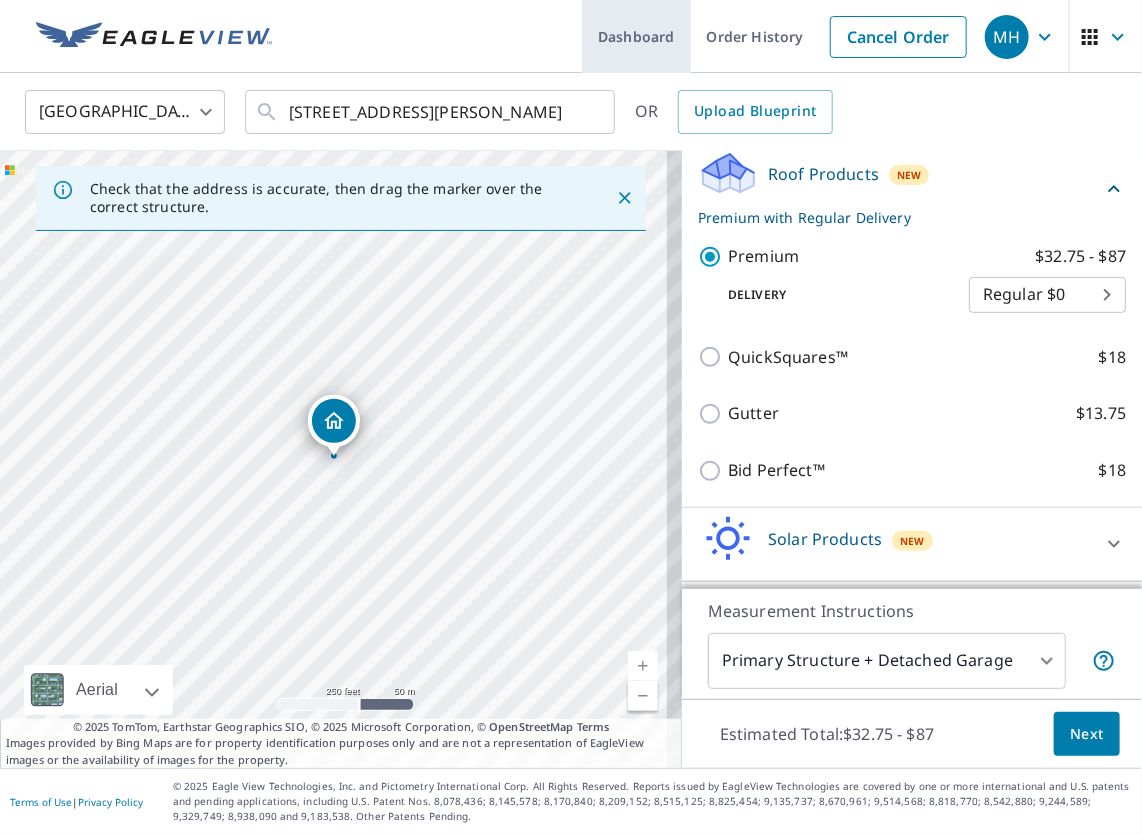 click on "Dashboard" at bounding box center (636, 36) 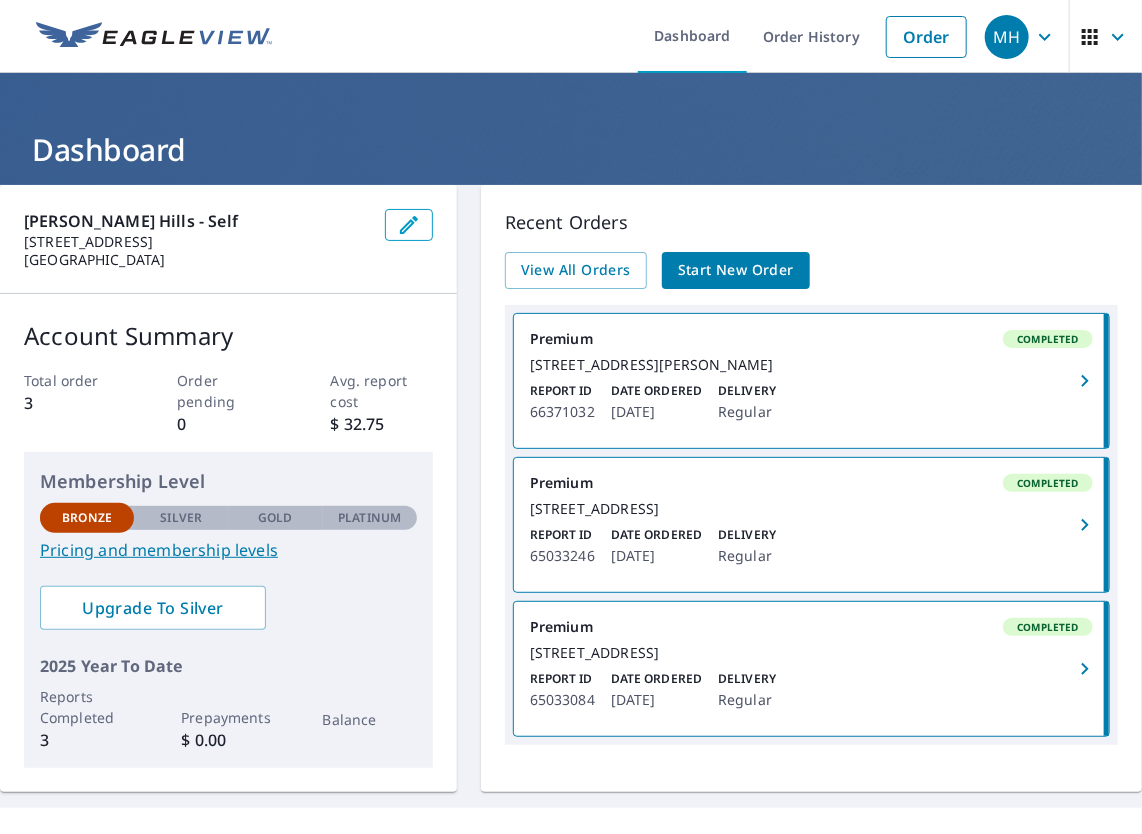 click 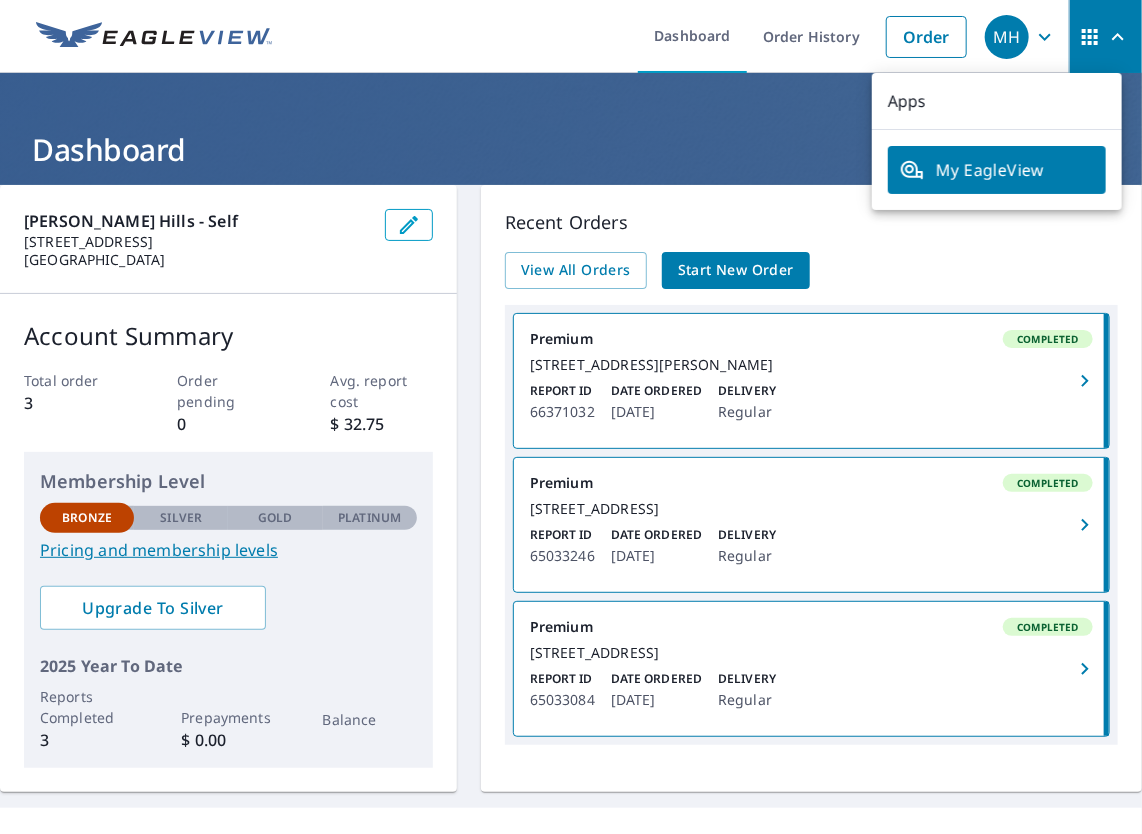 click 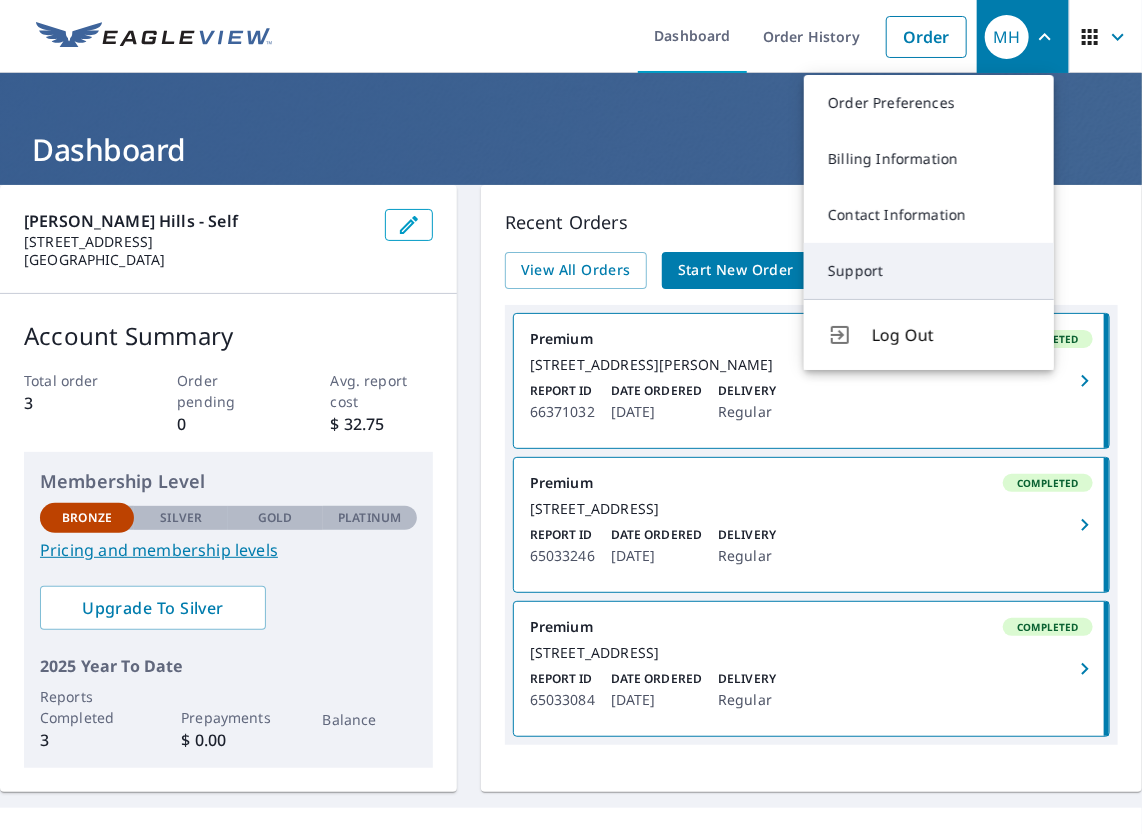 click on "Support" at bounding box center [929, 271] 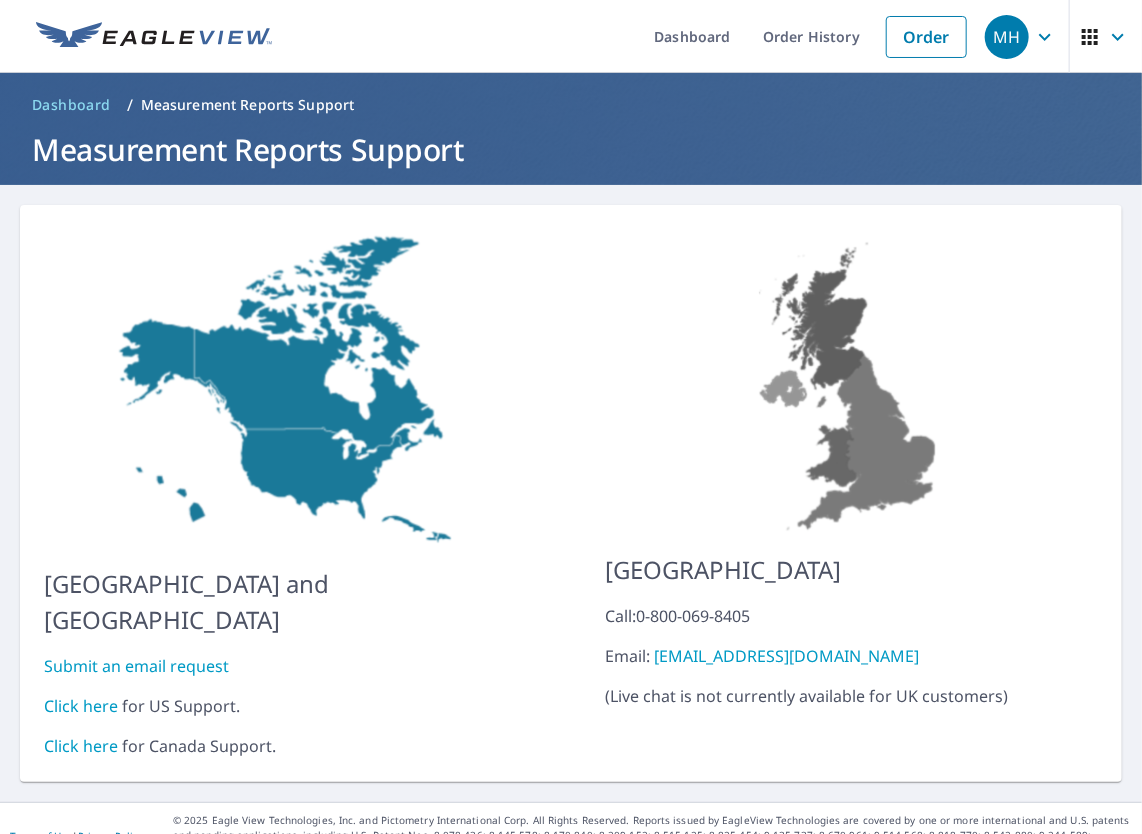 click on "Click here" at bounding box center [81, 706] 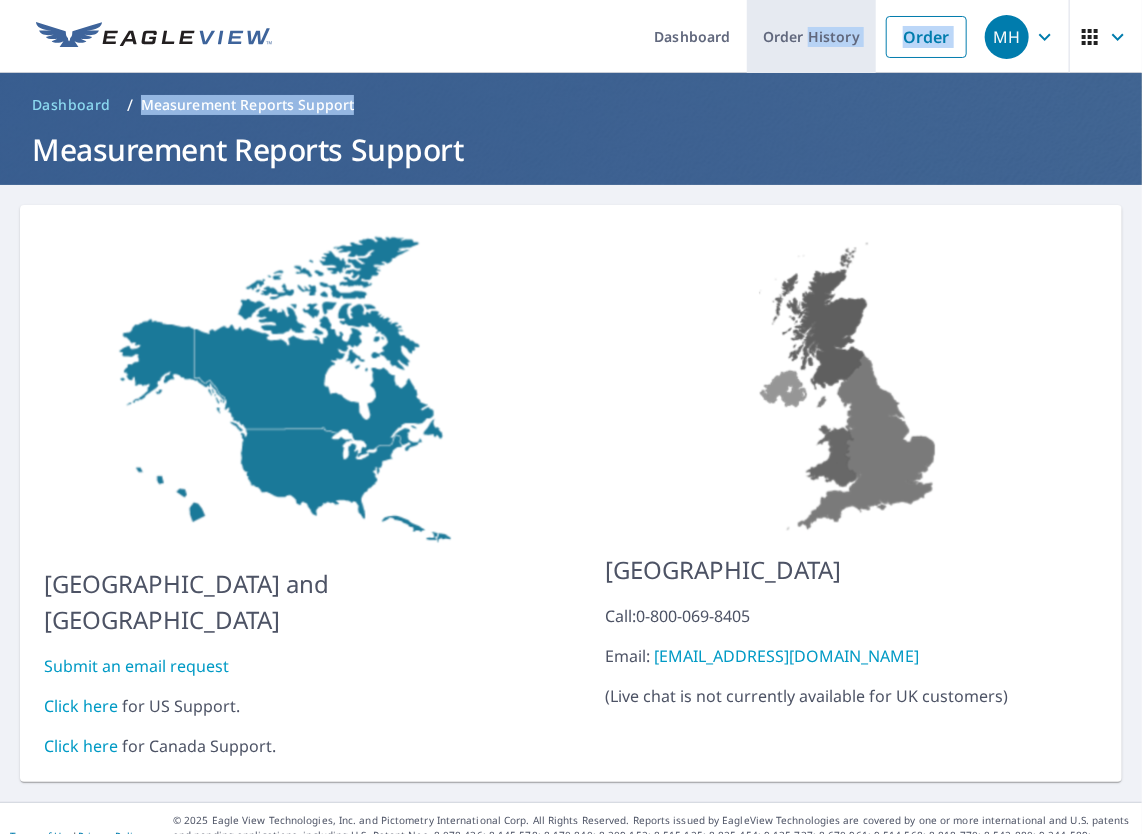 drag, startPoint x: 741, startPoint y: 82, endPoint x: 799, endPoint y: 41, distance: 71.02816 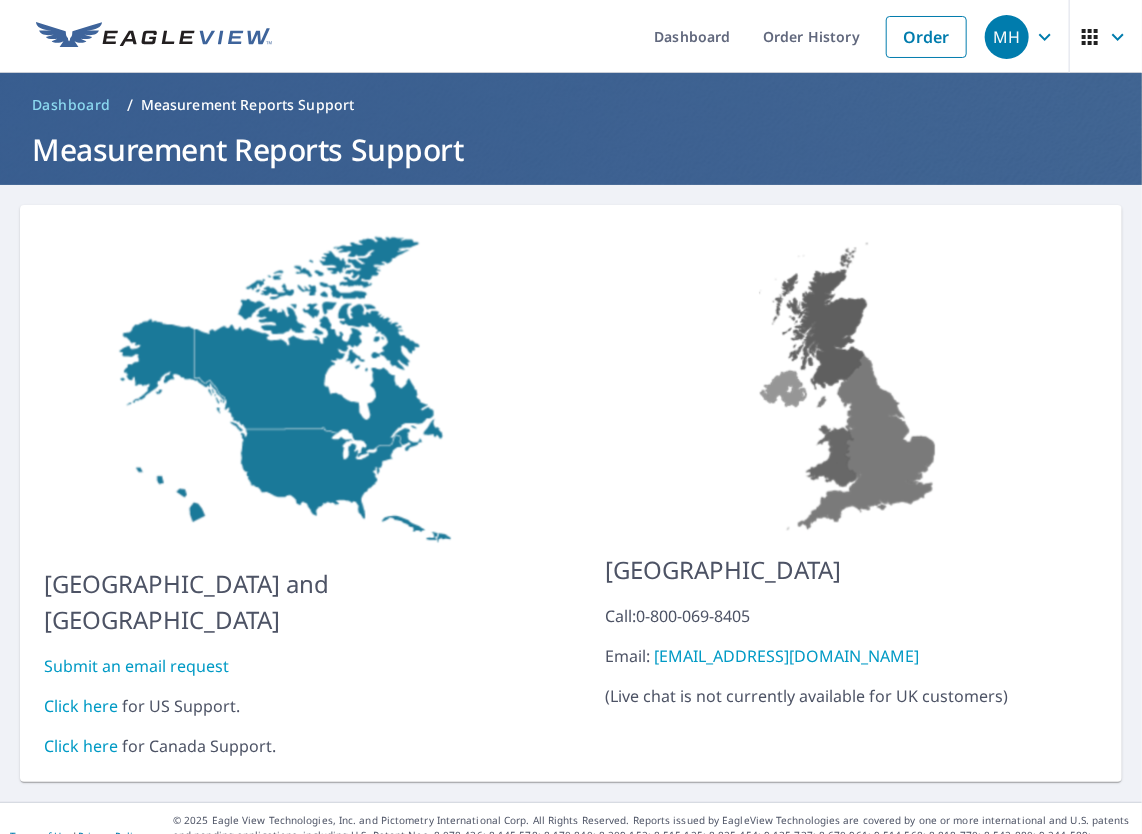 drag, startPoint x: 799, startPoint y: 41, endPoint x: 690, endPoint y: 178, distance: 175.07141 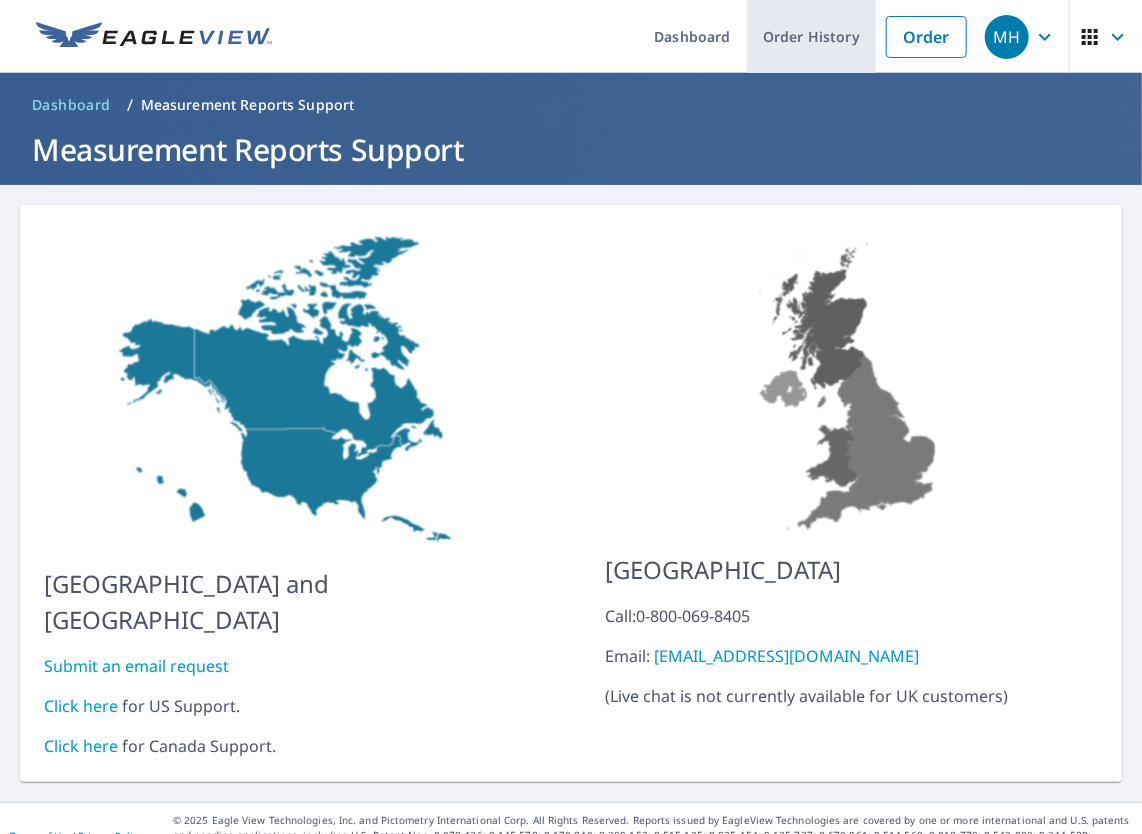 click on "Order History" at bounding box center [811, 36] 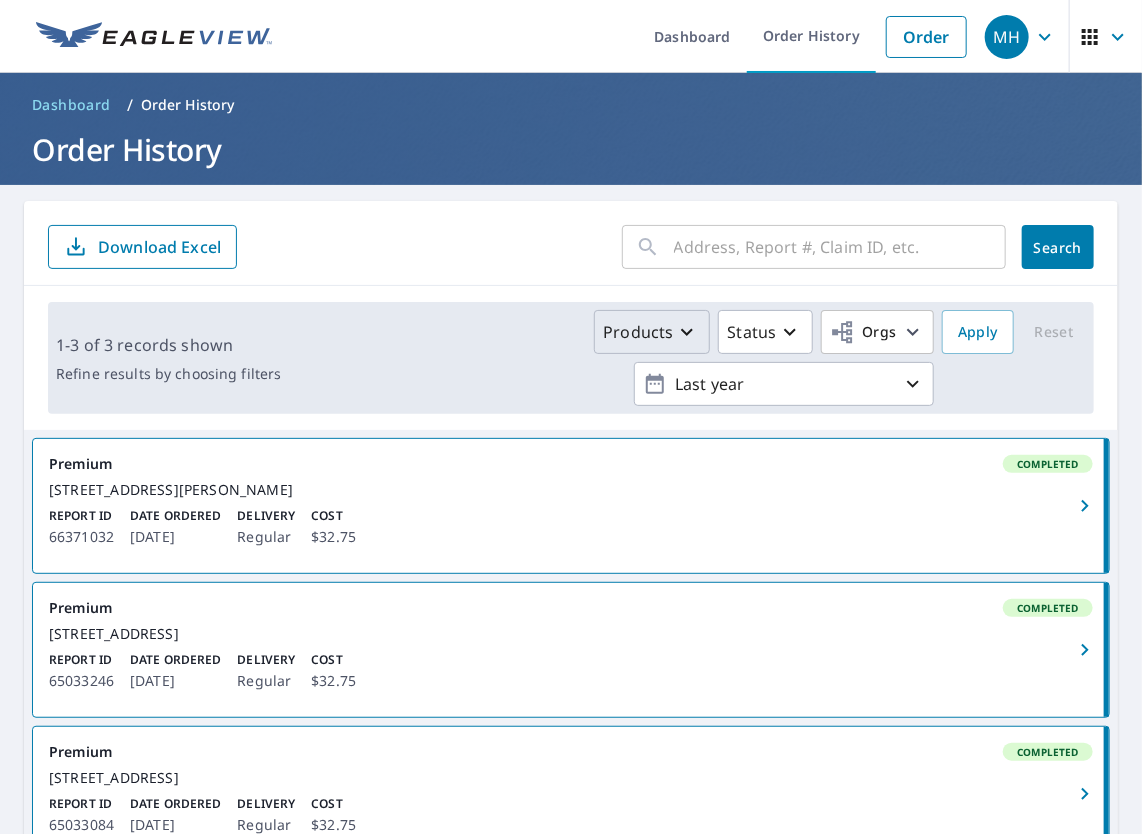 click 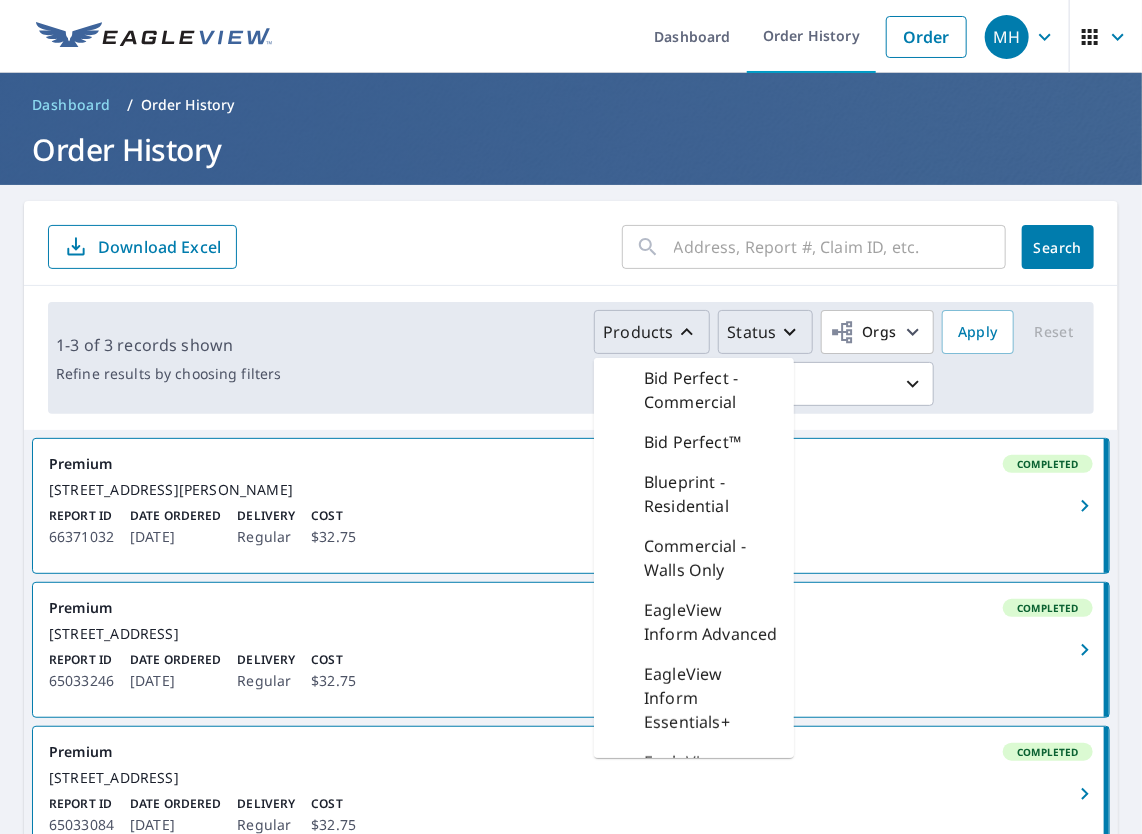 click 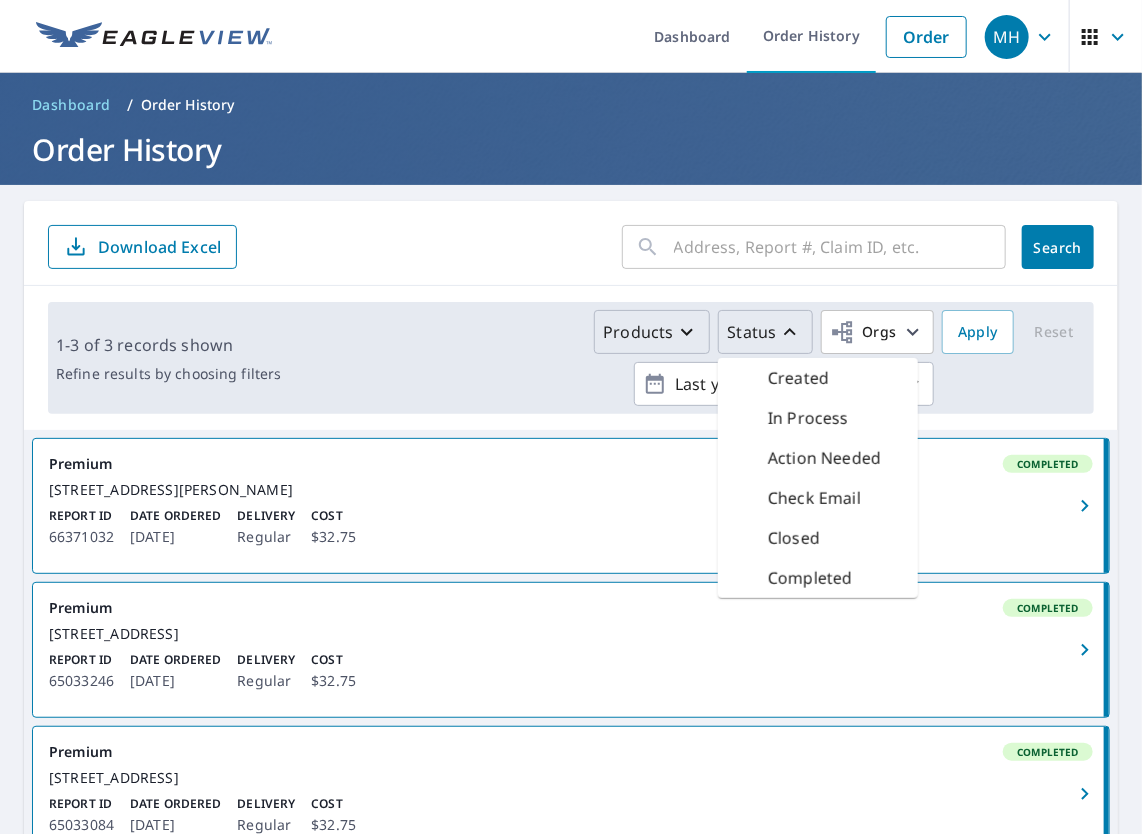 click on "Report ID 66371032 Date Ordered Jul 12, 2025 Delivery Regular Cost $32.75" at bounding box center (571, 528) 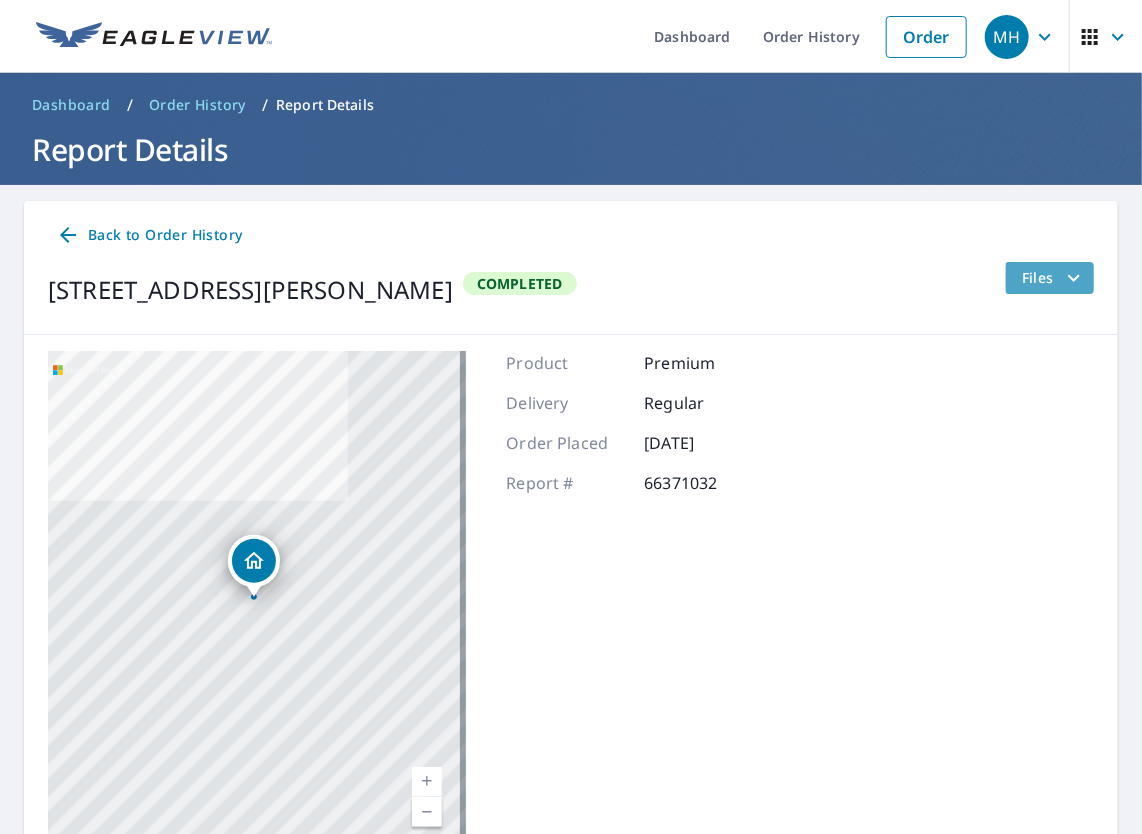 click 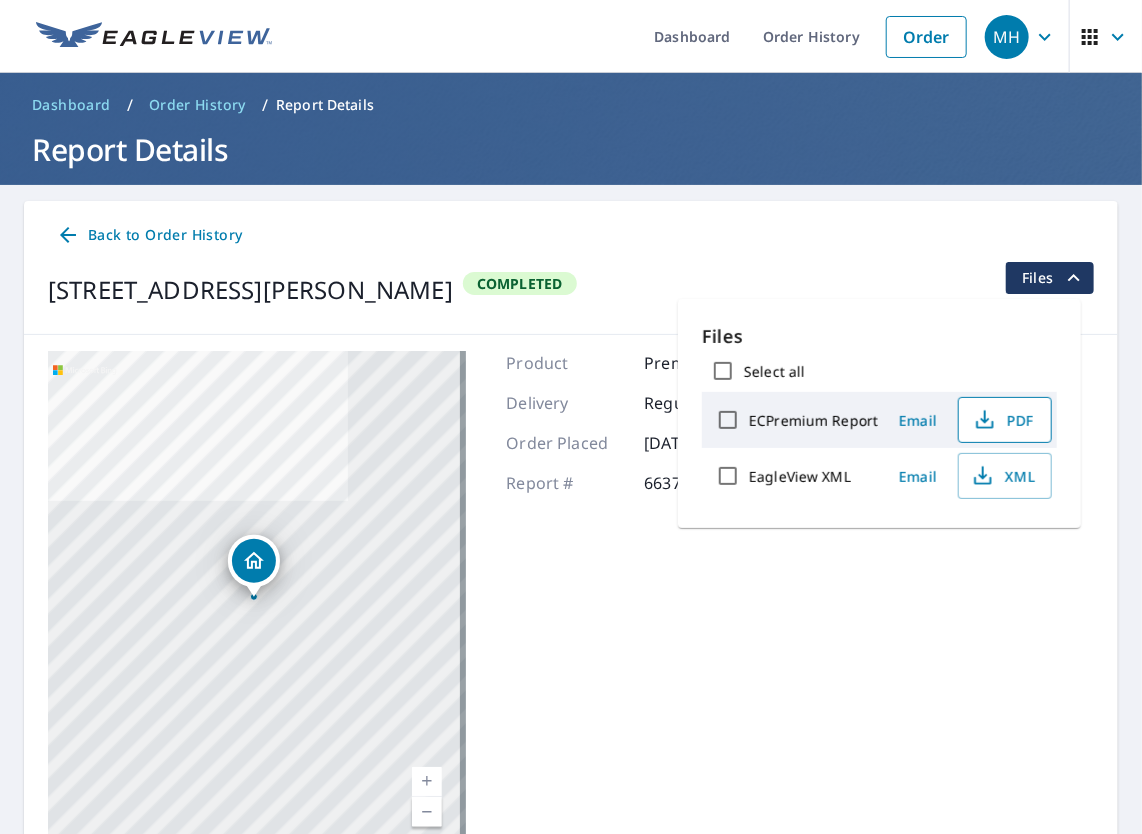 click 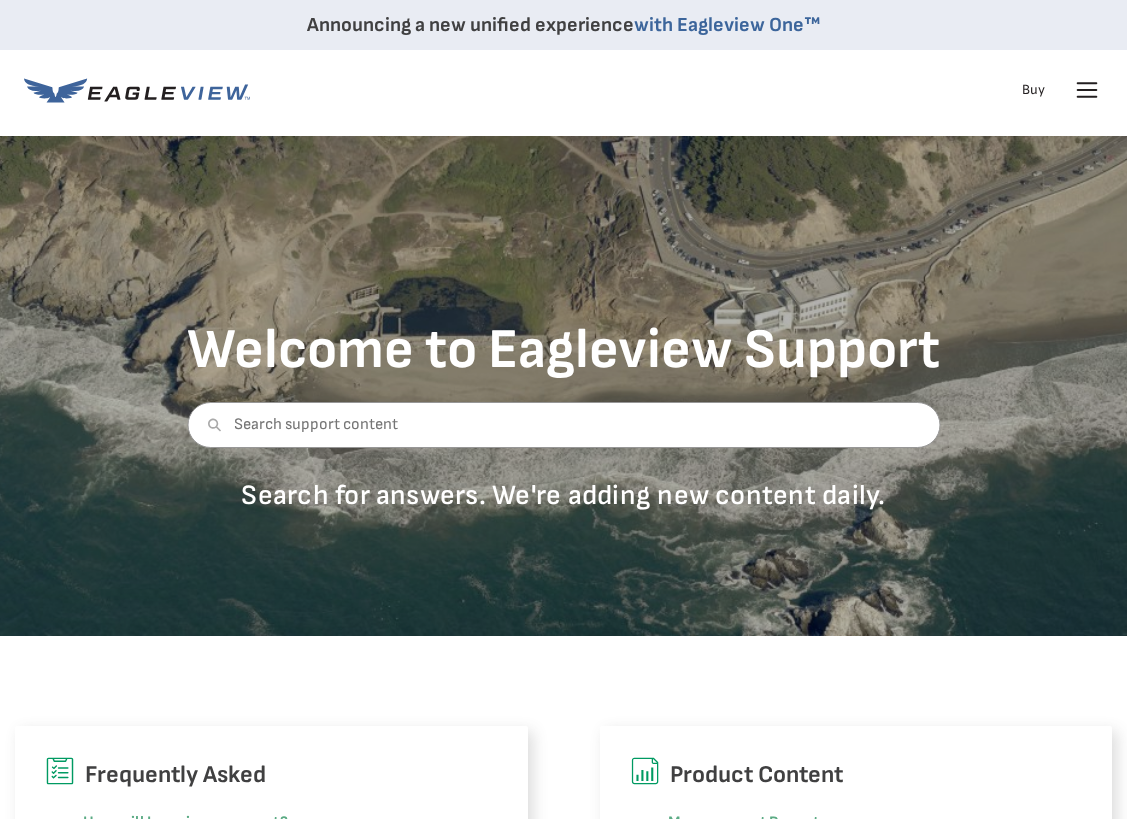 scroll, scrollTop: 0, scrollLeft: 0, axis: both 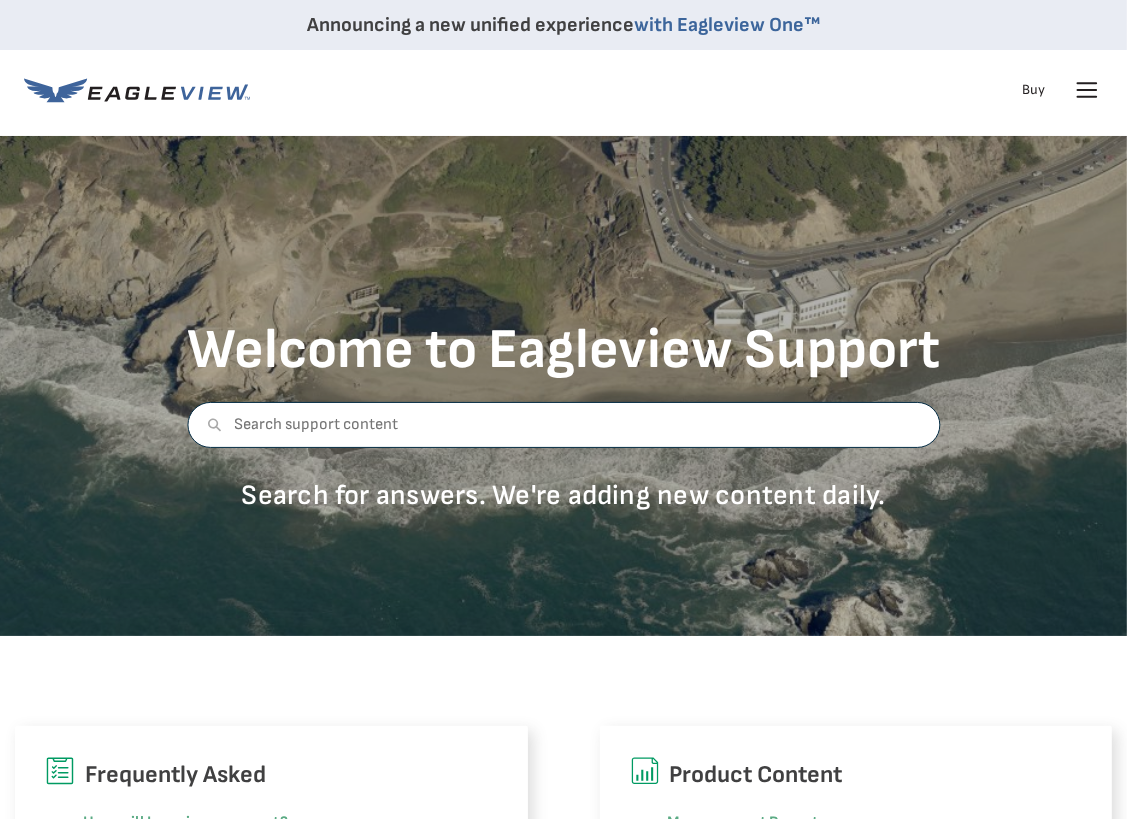 click at bounding box center [563, 425] 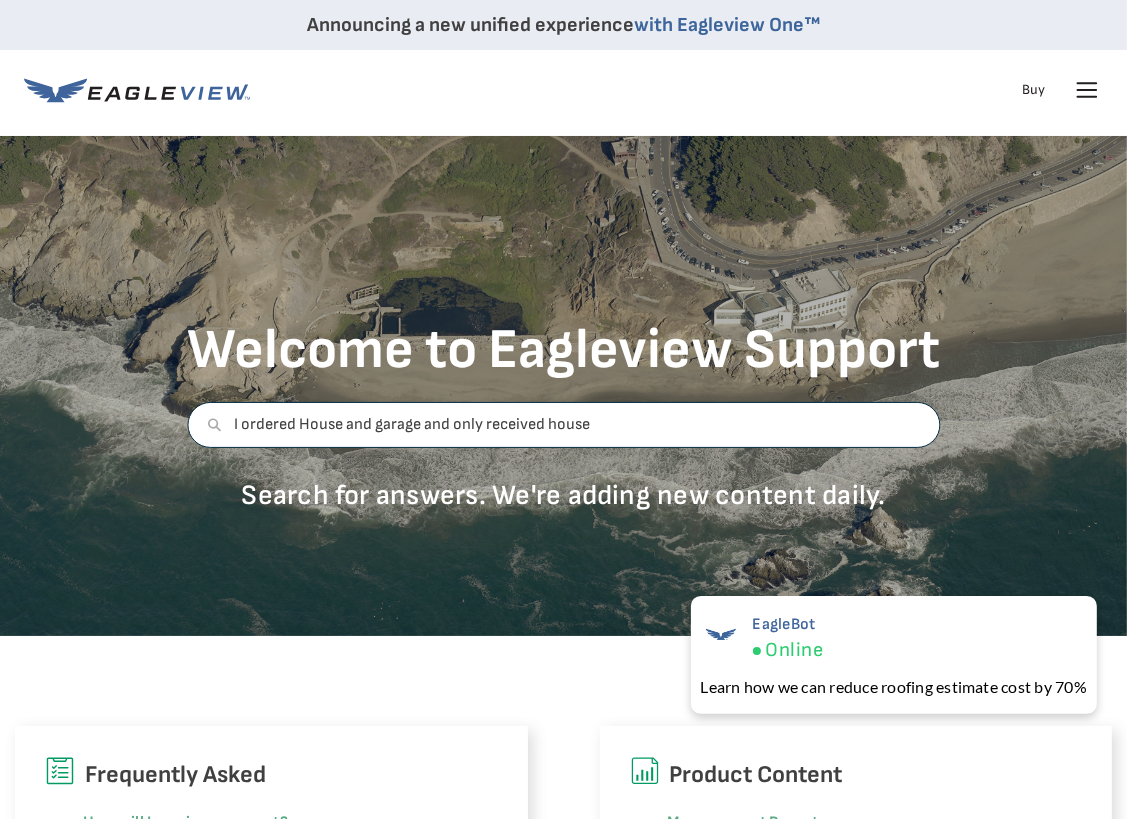 type on "I ordered House and garage and only received house" 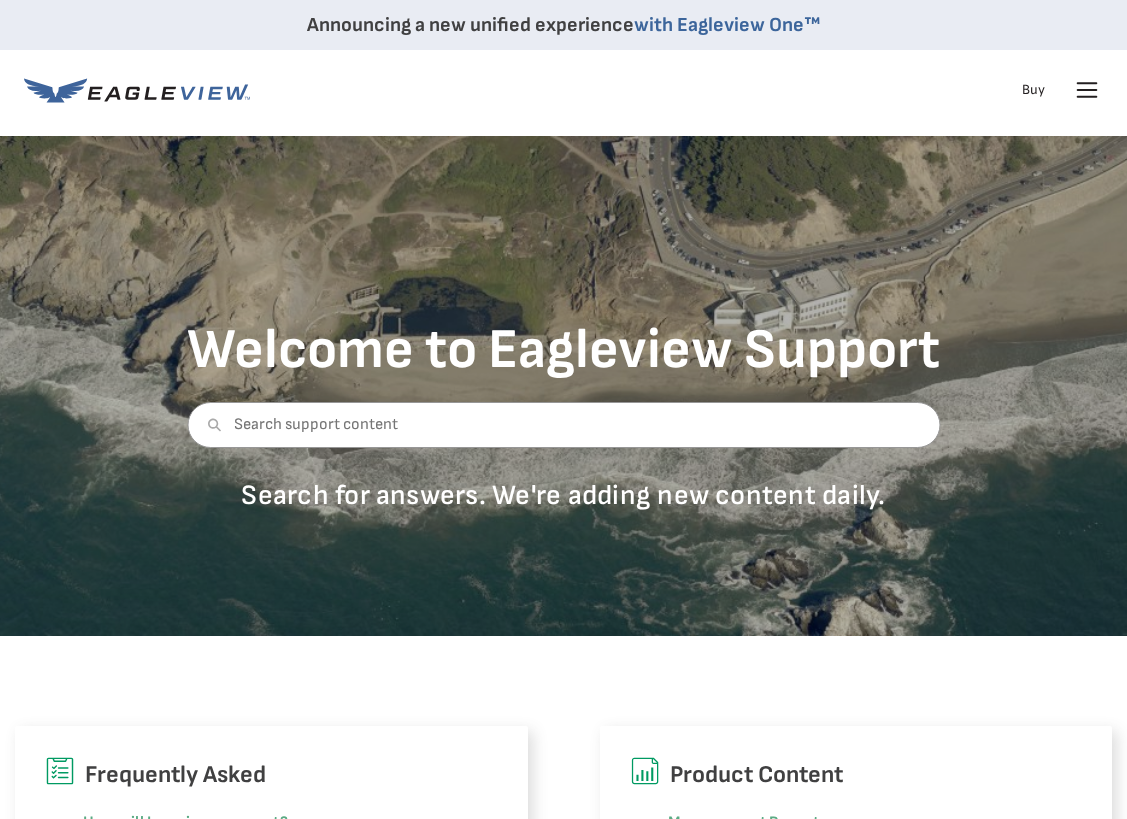 scroll, scrollTop: 0, scrollLeft: 0, axis: both 